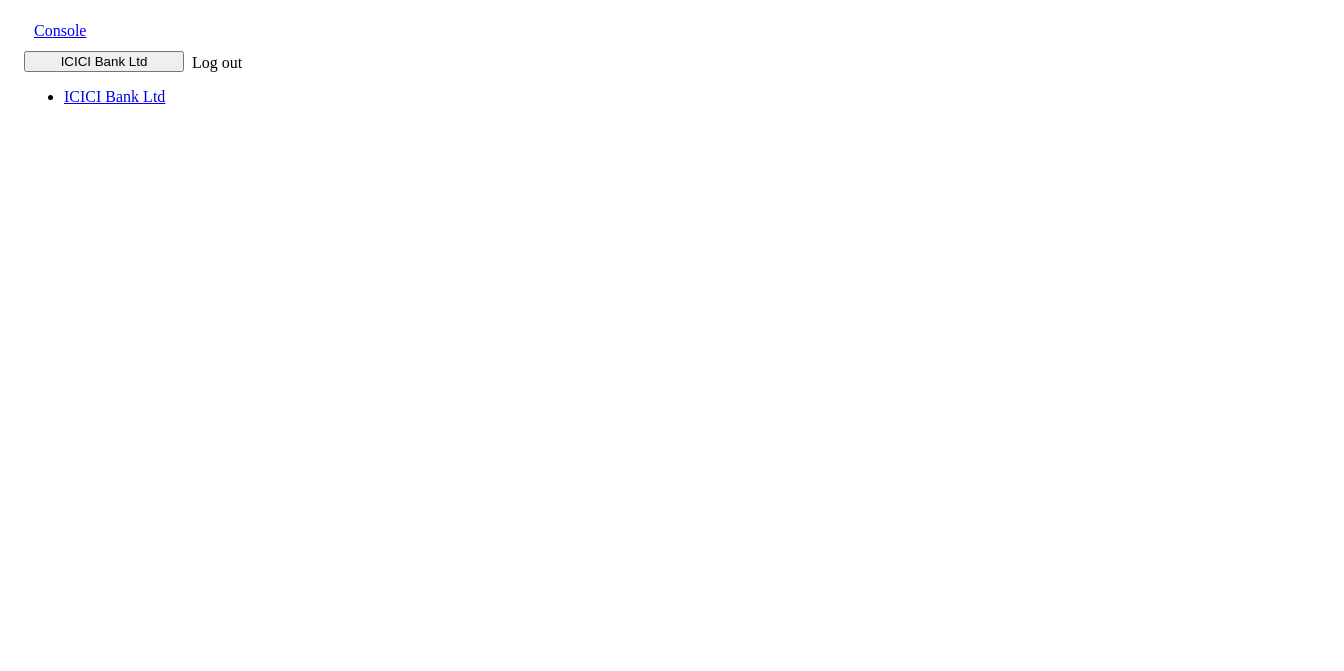 scroll, scrollTop: 0, scrollLeft: 0, axis: both 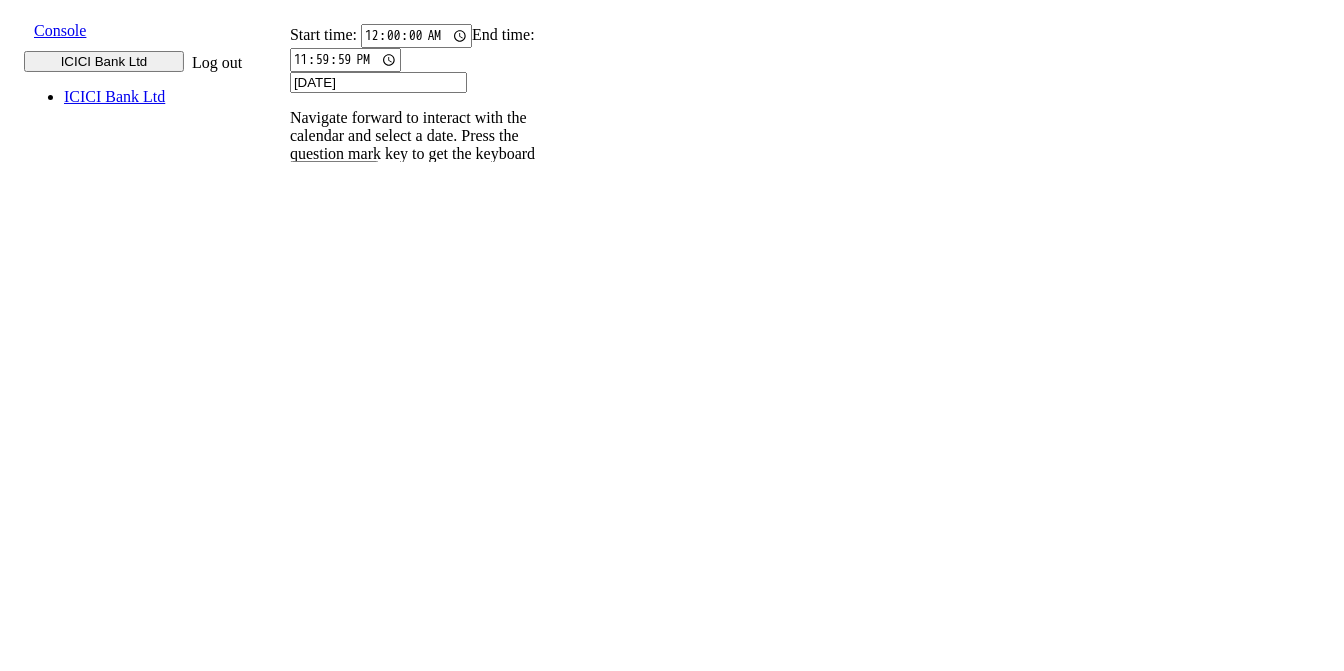 click on "9820583145" at bounding box center [302, 275] 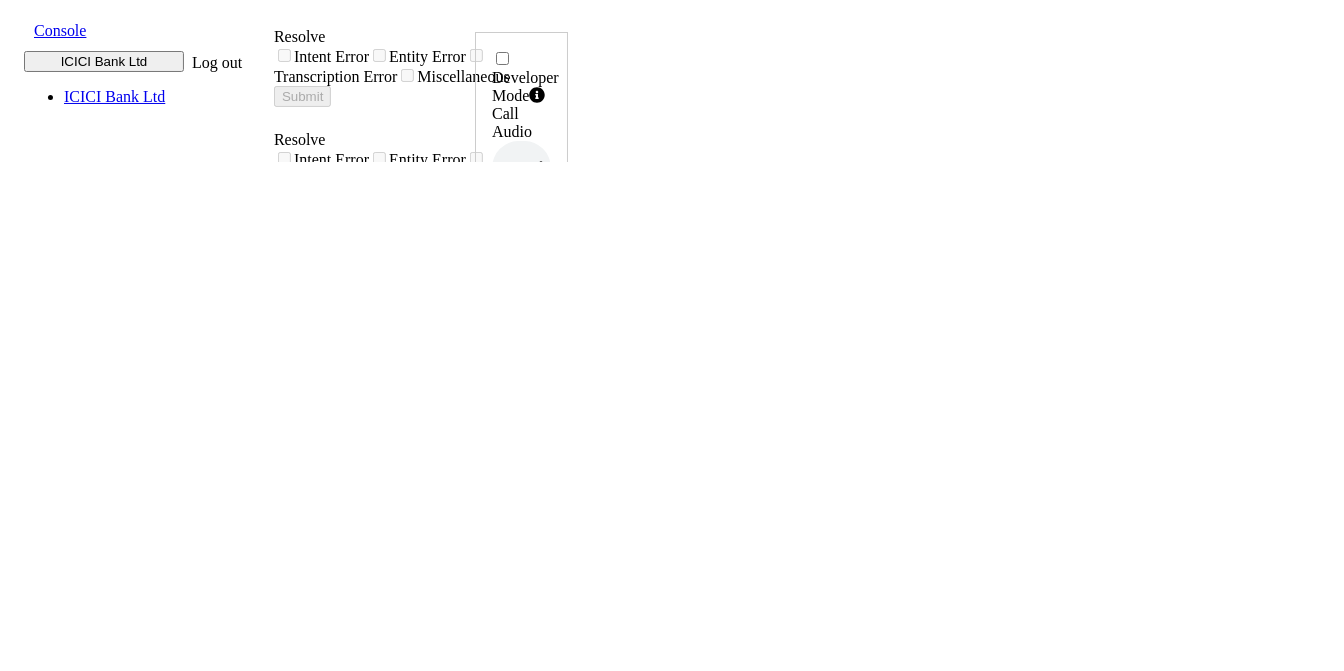 scroll, scrollTop: 0, scrollLeft: 0, axis: both 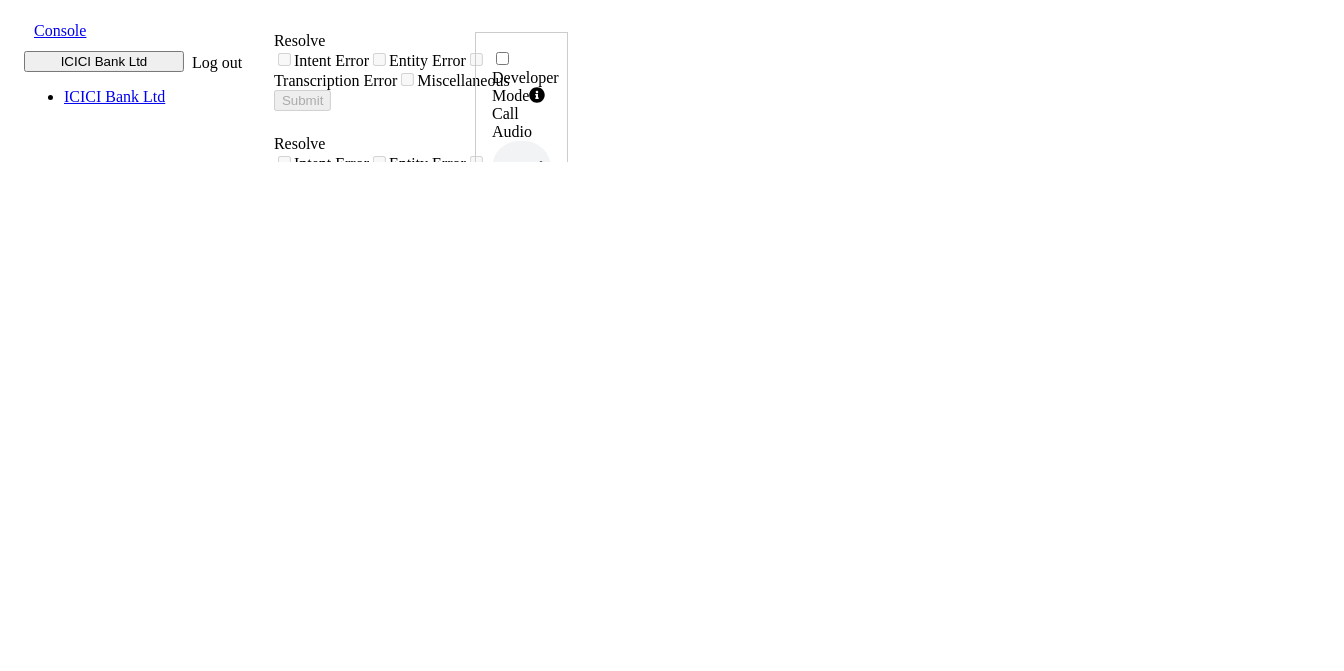 click 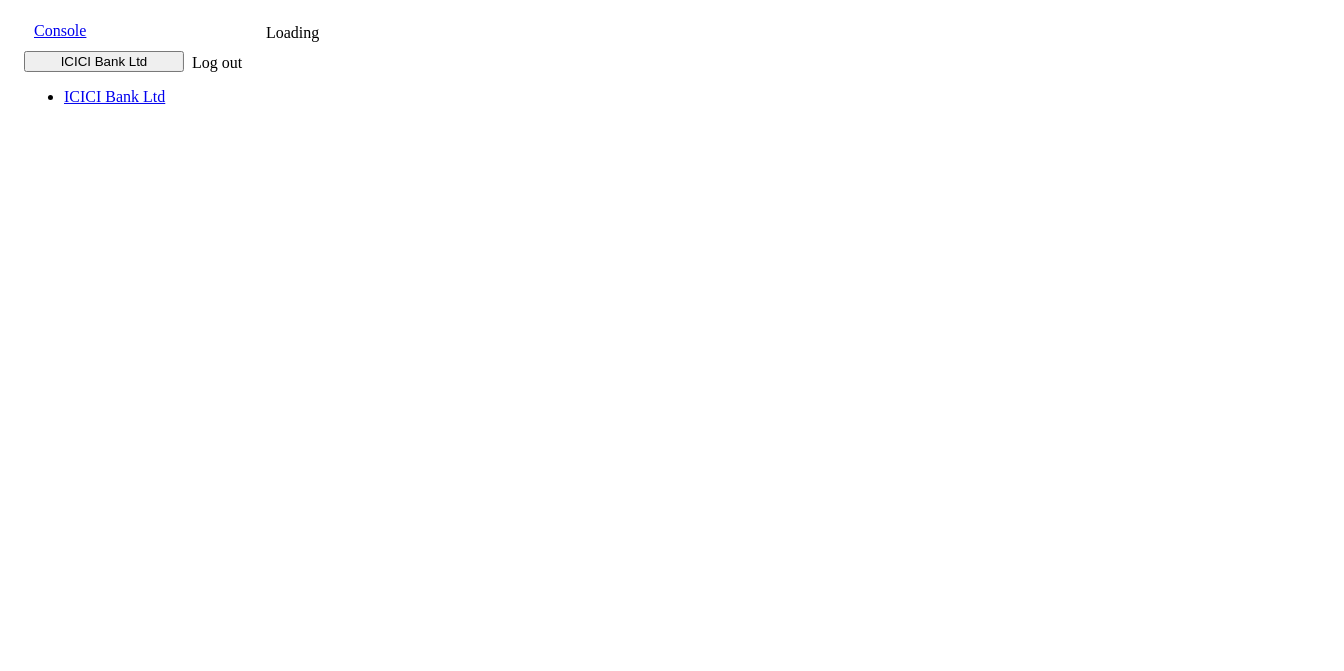 scroll, scrollTop: 0, scrollLeft: 0, axis: both 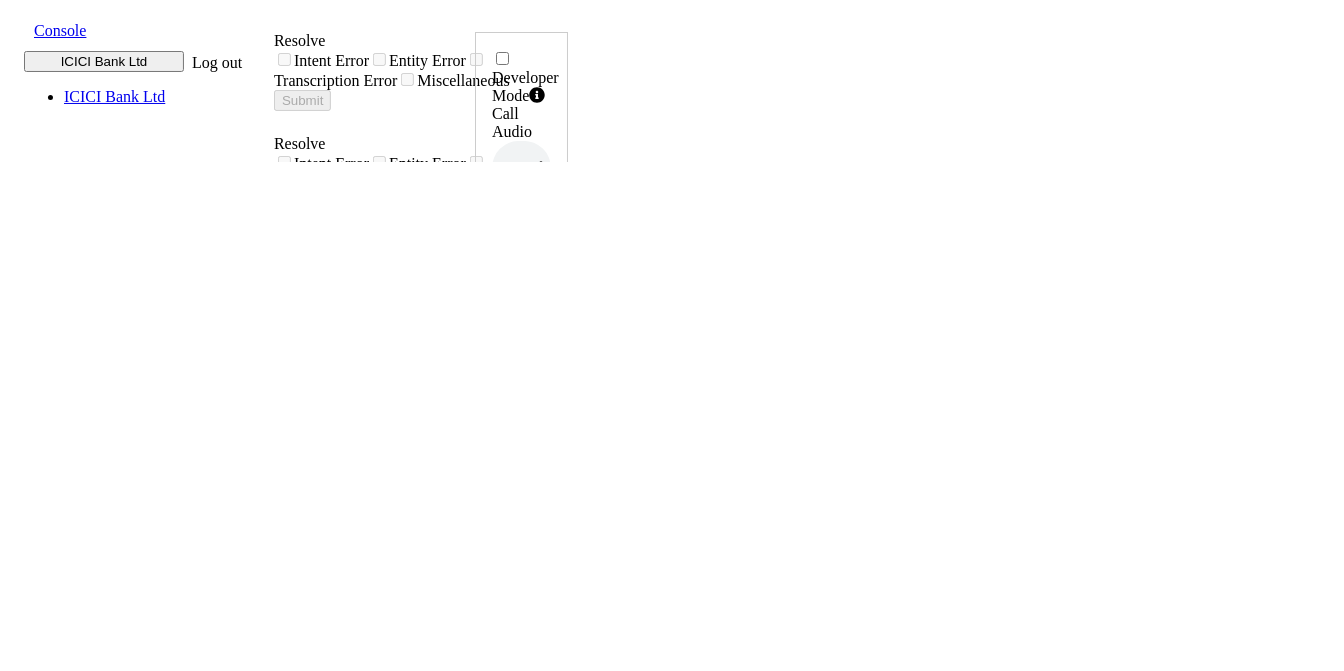 click 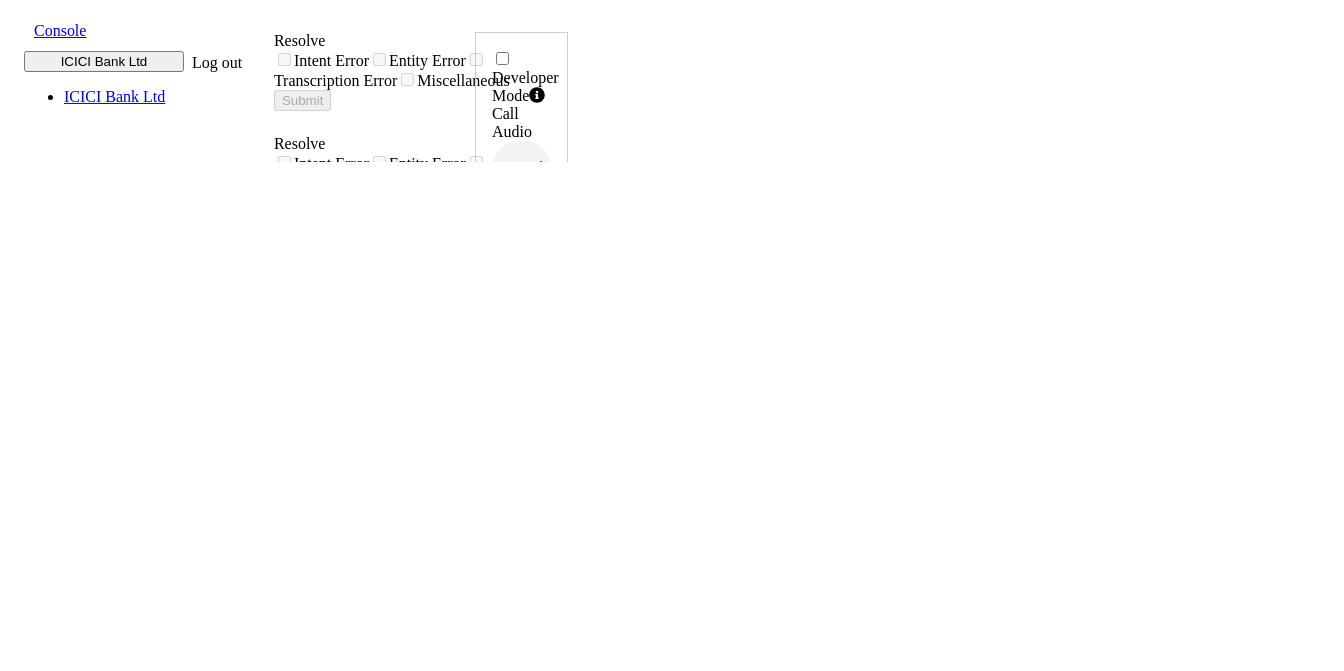 drag, startPoint x: 1204, startPoint y: 417, endPoint x: 1272, endPoint y: 417, distance: 68 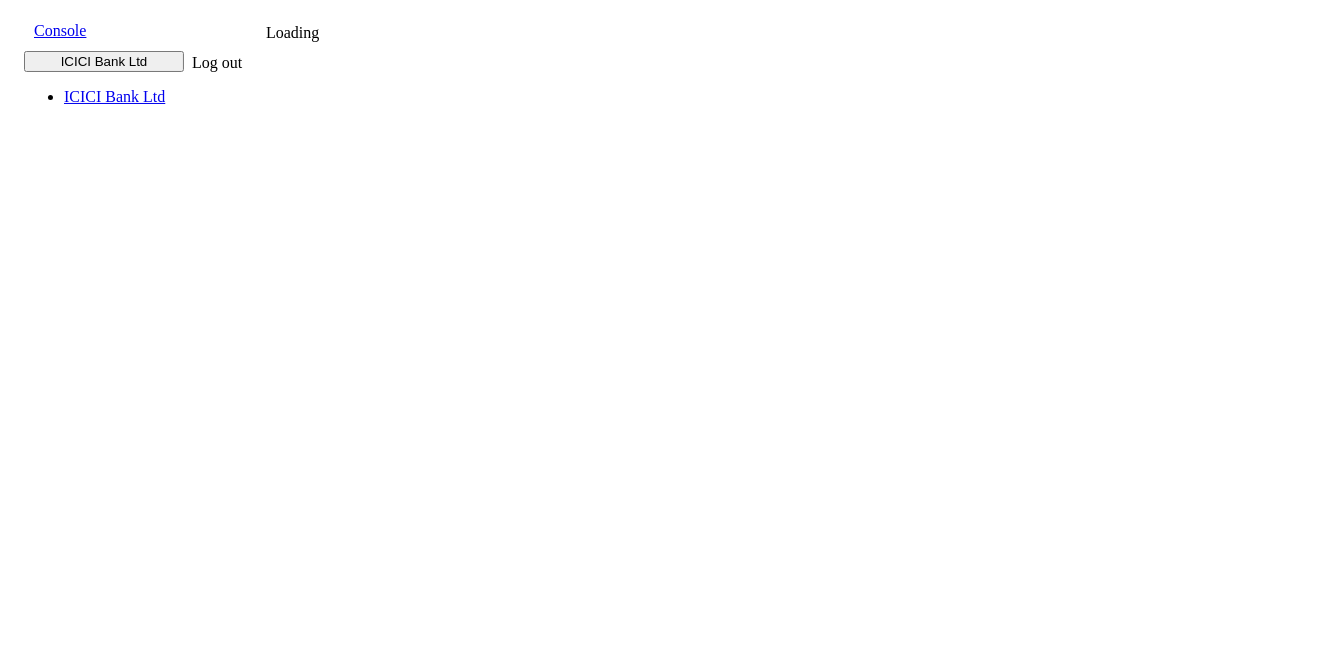 scroll, scrollTop: 0, scrollLeft: 0, axis: both 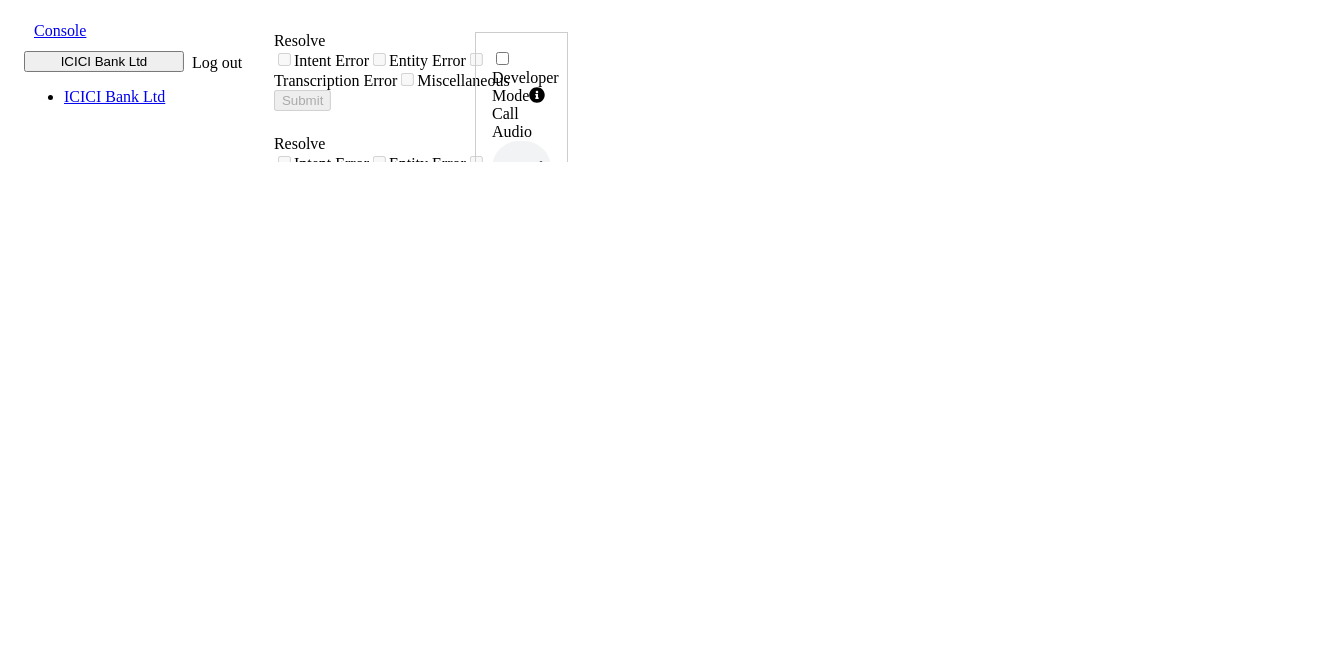 click 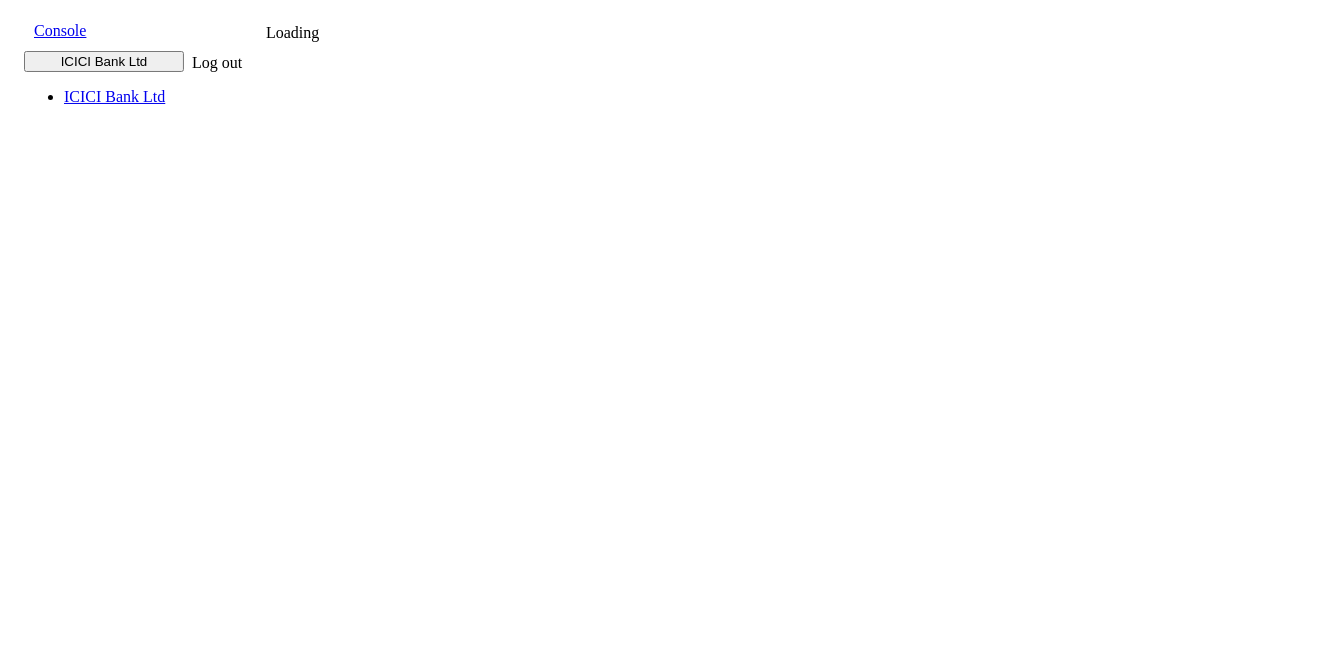 scroll, scrollTop: 0, scrollLeft: 0, axis: both 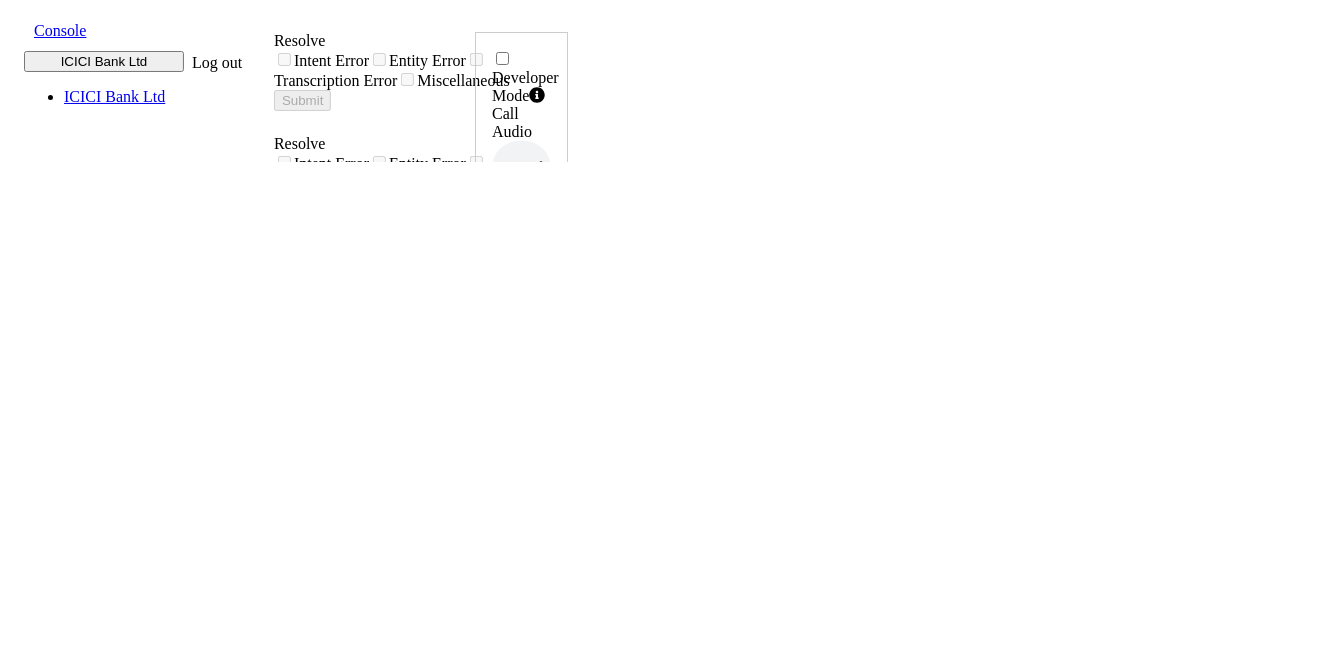 click 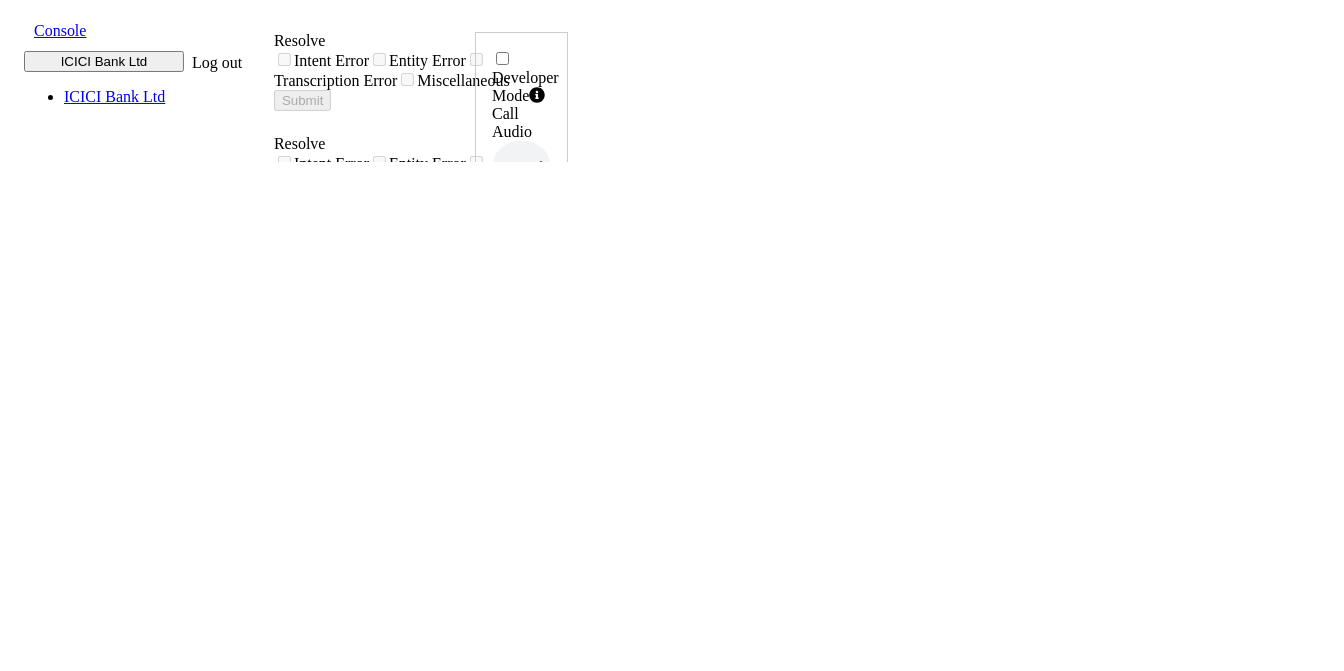 drag, startPoint x: 1199, startPoint y: 426, endPoint x: 1271, endPoint y: 422, distance: 72.11102 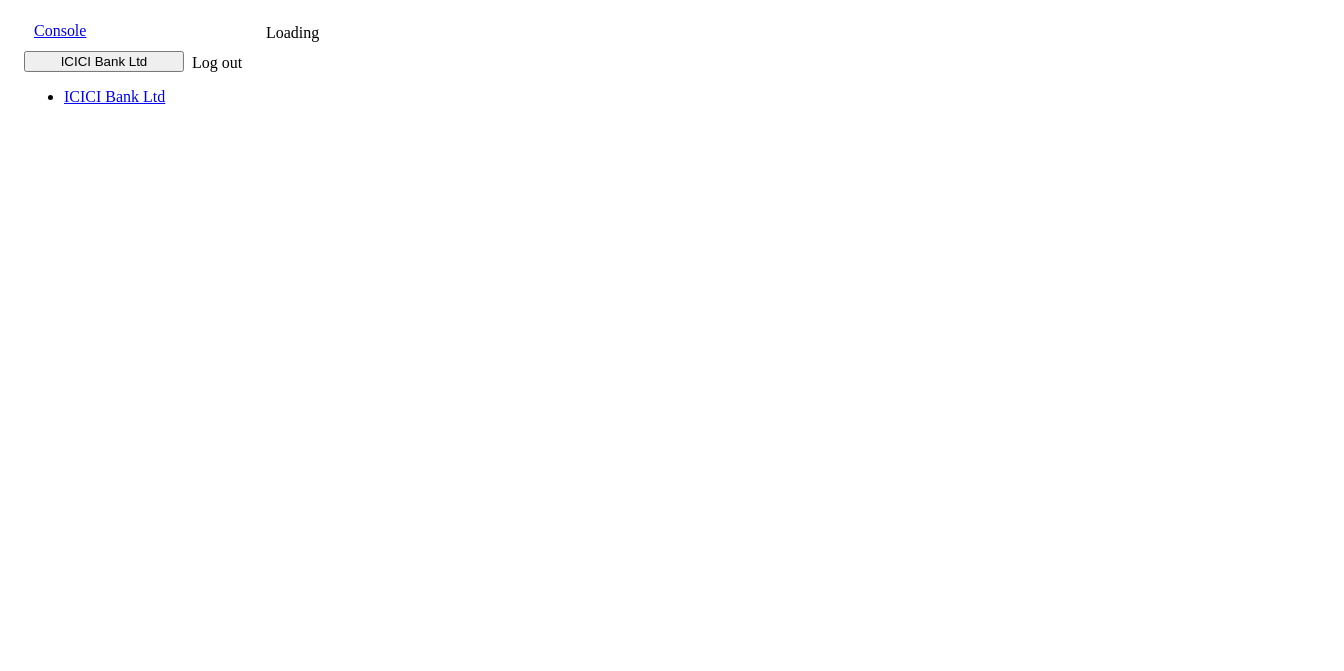 scroll, scrollTop: 0, scrollLeft: 0, axis: both 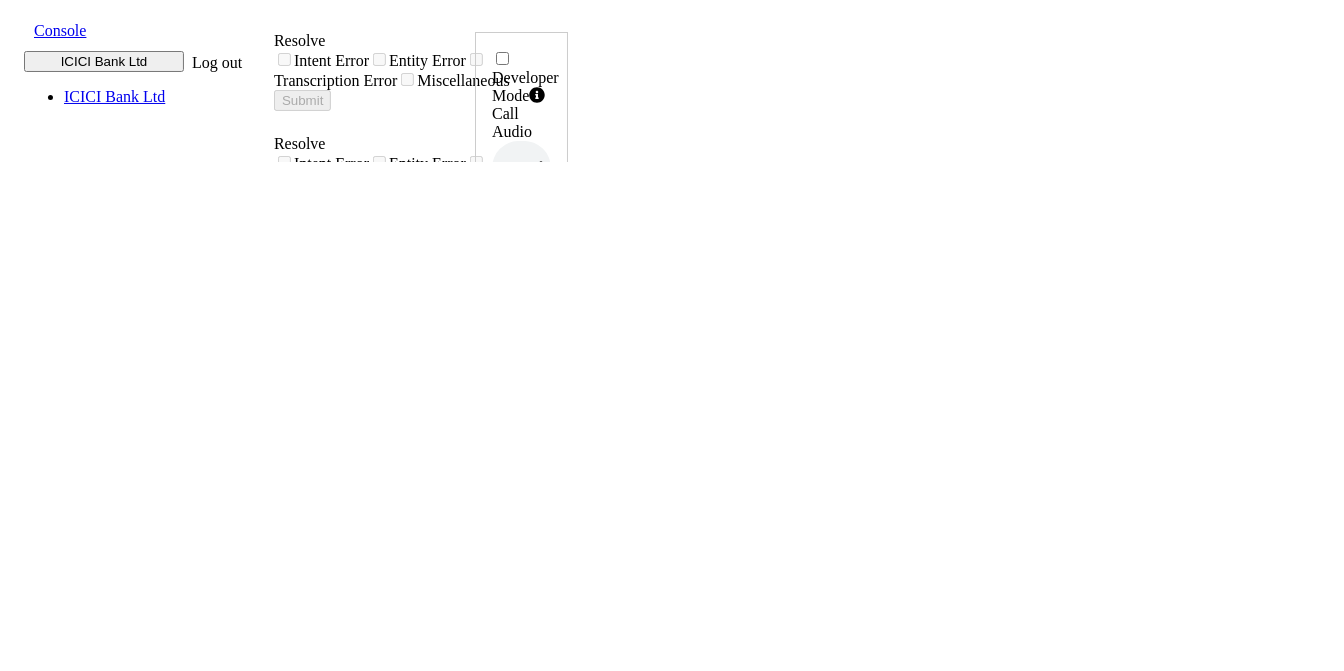 click 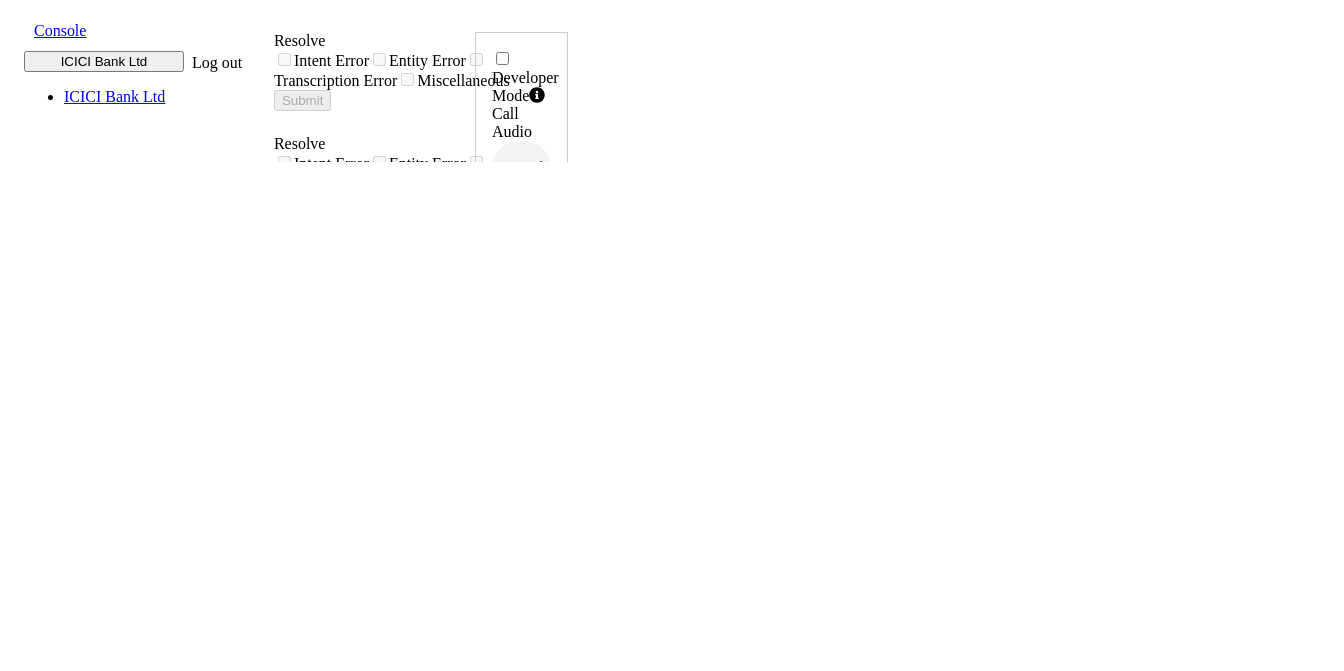 drag, startPoint x: 1208, startPoint y: 430, endPoint x: 1276, endPoint y: 430, distance: 68 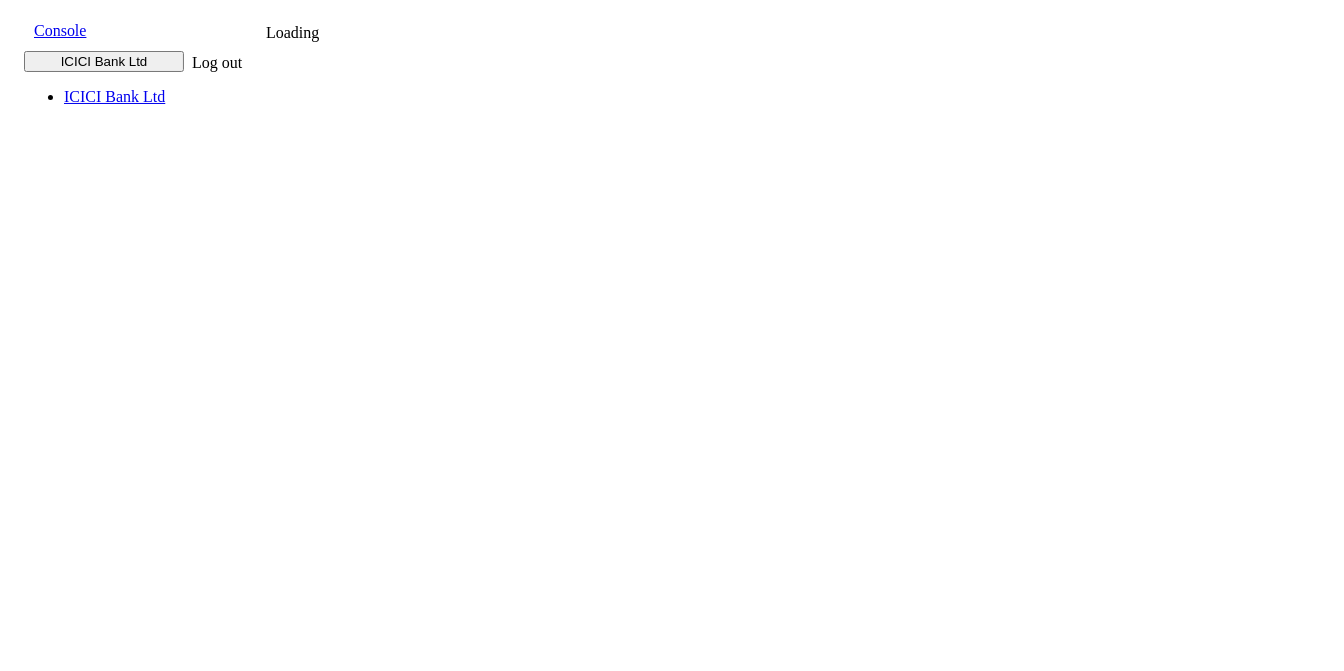 scroll, scrollTop: 0, scrollLeft: 0, axis: both 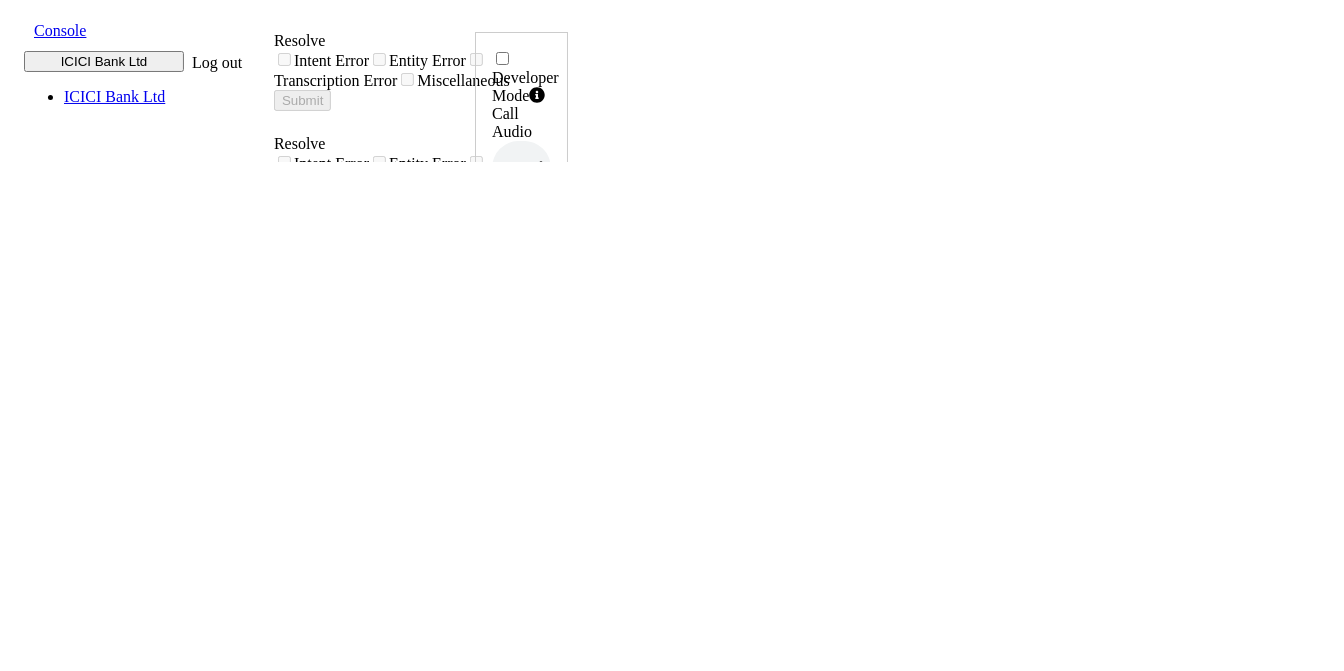 click 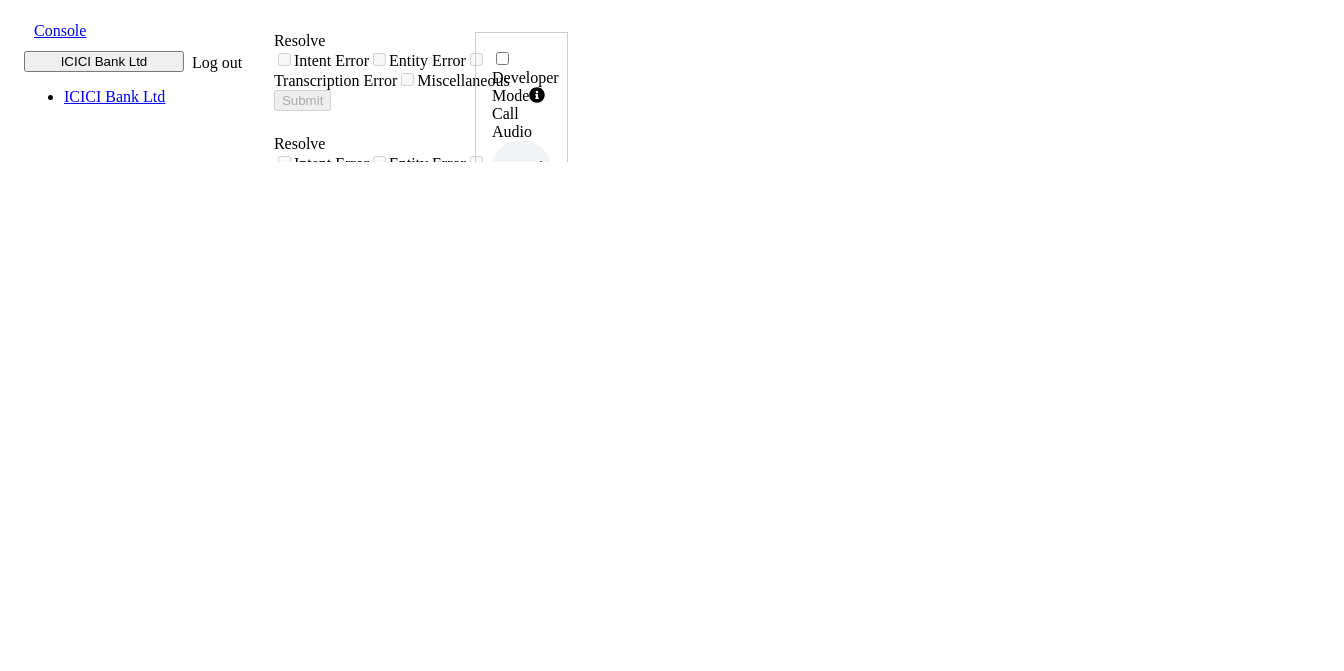 drag, startPoint x: 1203, startPoint y: 420, endPoint x: 1273, endPoint y: 420, distance: 70 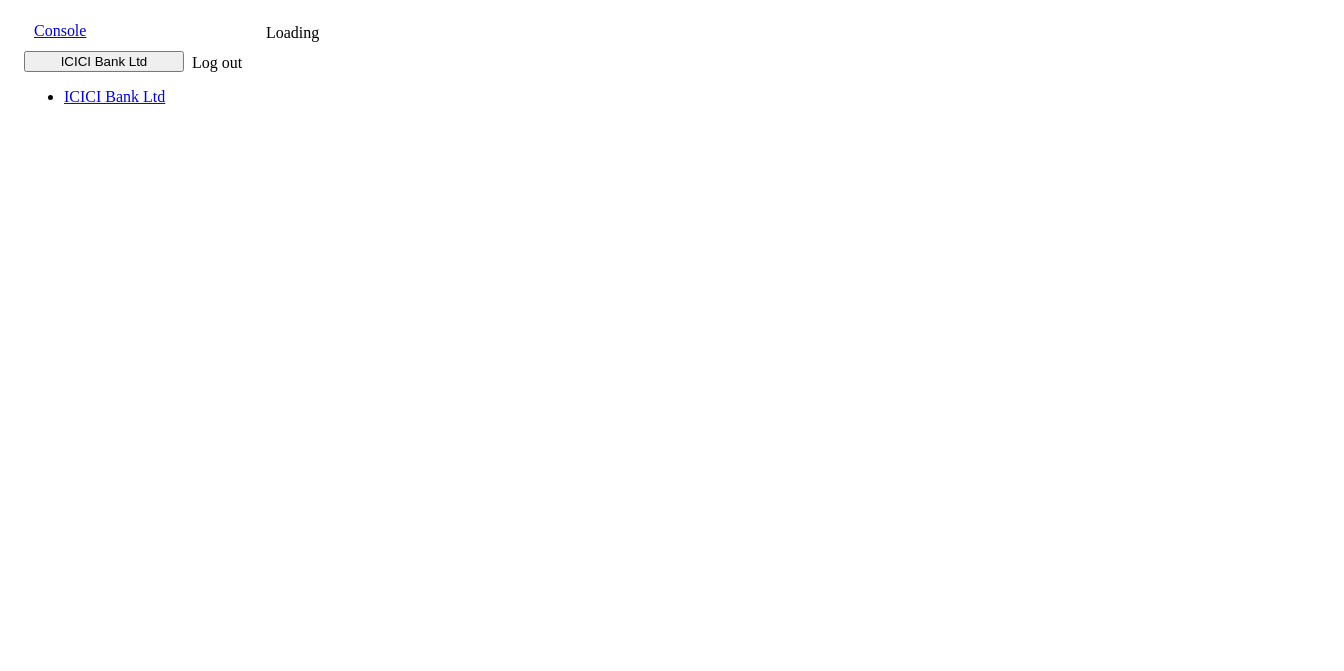scroll, scrollTop: 0, scrollLeft: 0, axis: both 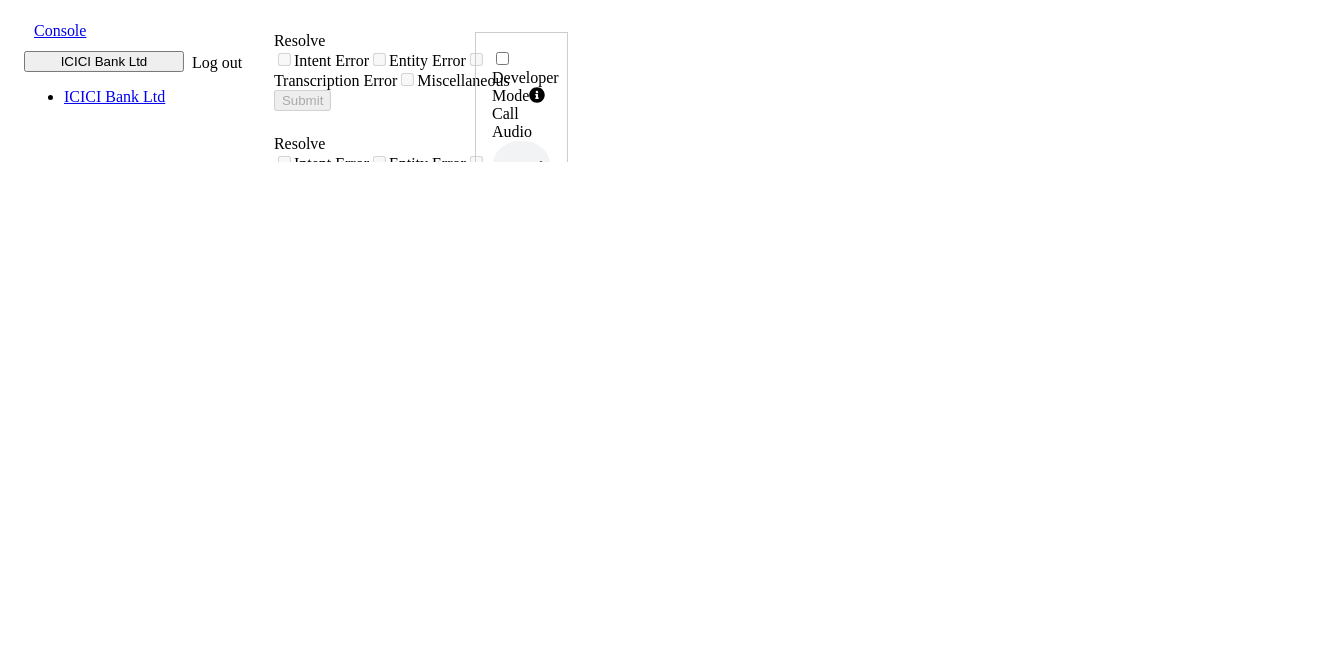 click 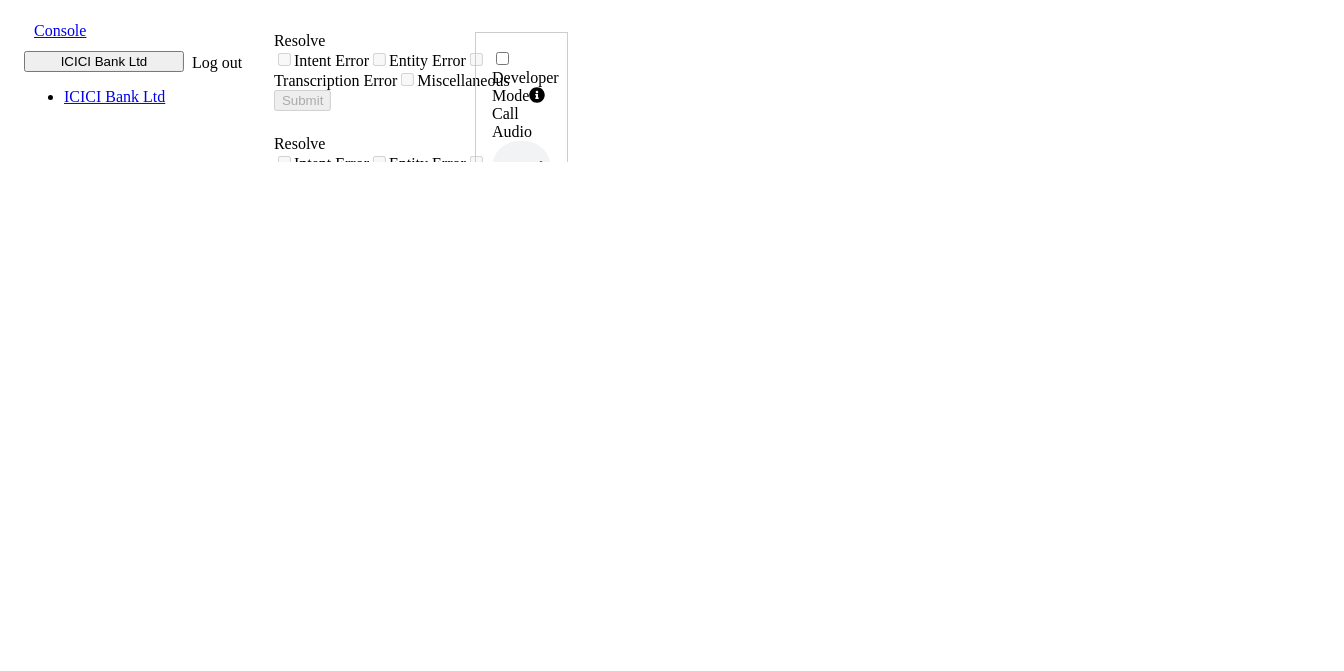 drag, startPoint x: 1193, startPoint y: 422, endPoint x: 1275, endPoint y: 430, distance: 82.38932 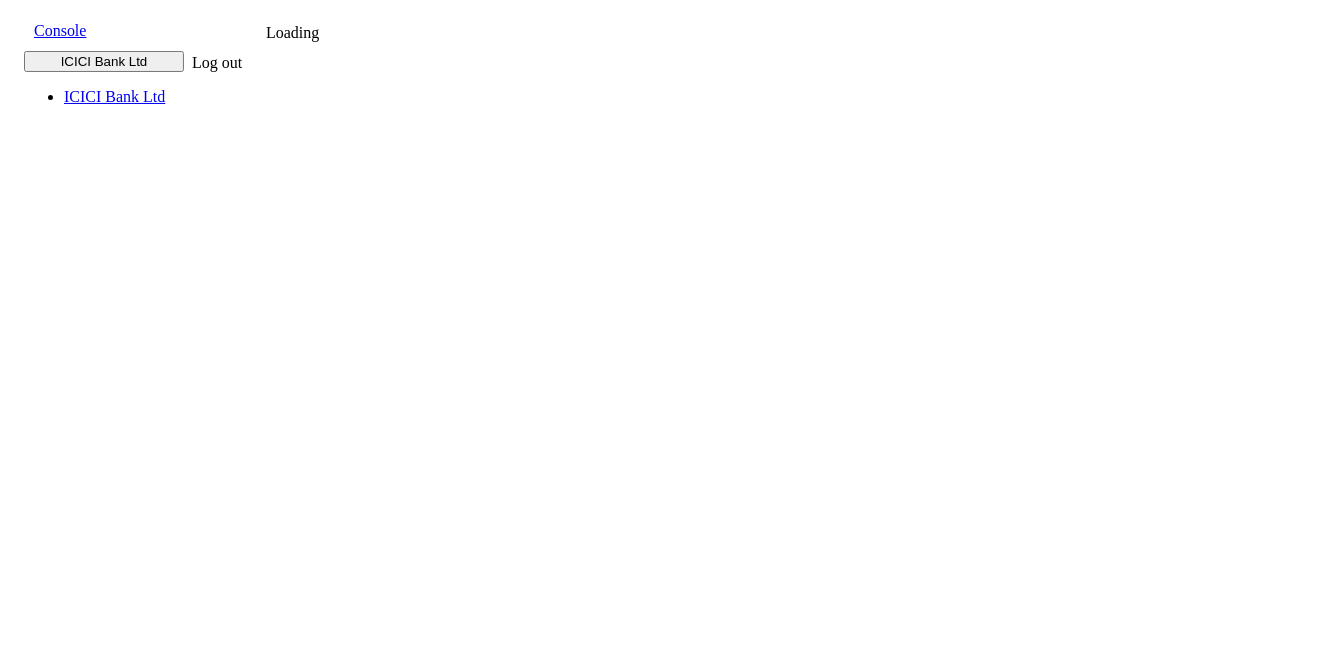 scroll, scrollTop: 0, scrollLeft: 0, axis: both 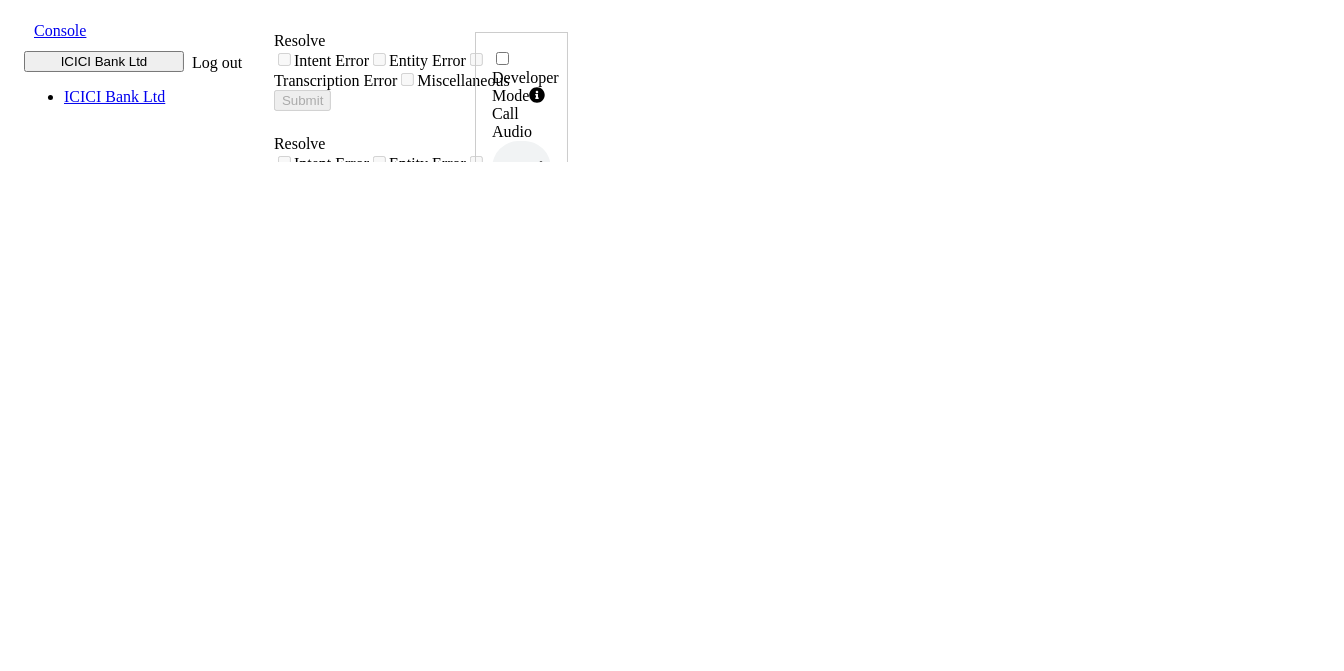 click 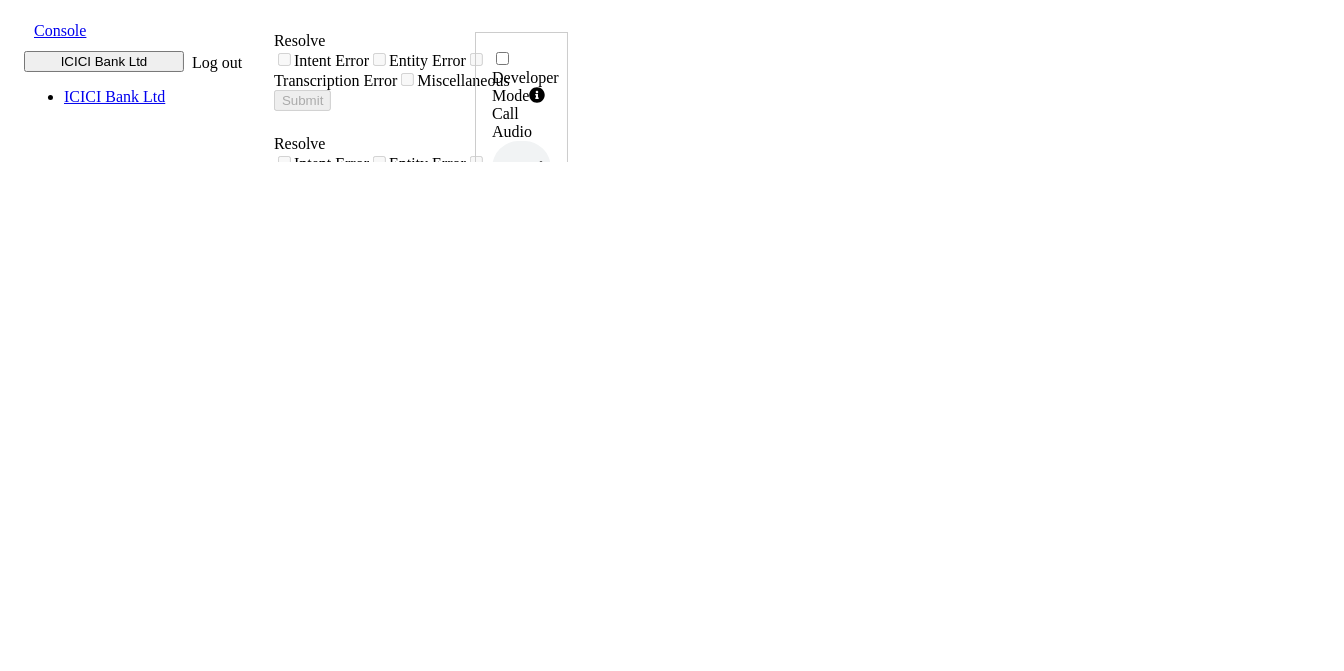 drag, startPoint x: 1210, startPoint y: 430, endPoint x: 1270, endPoint y: 422, distance: 60.530983 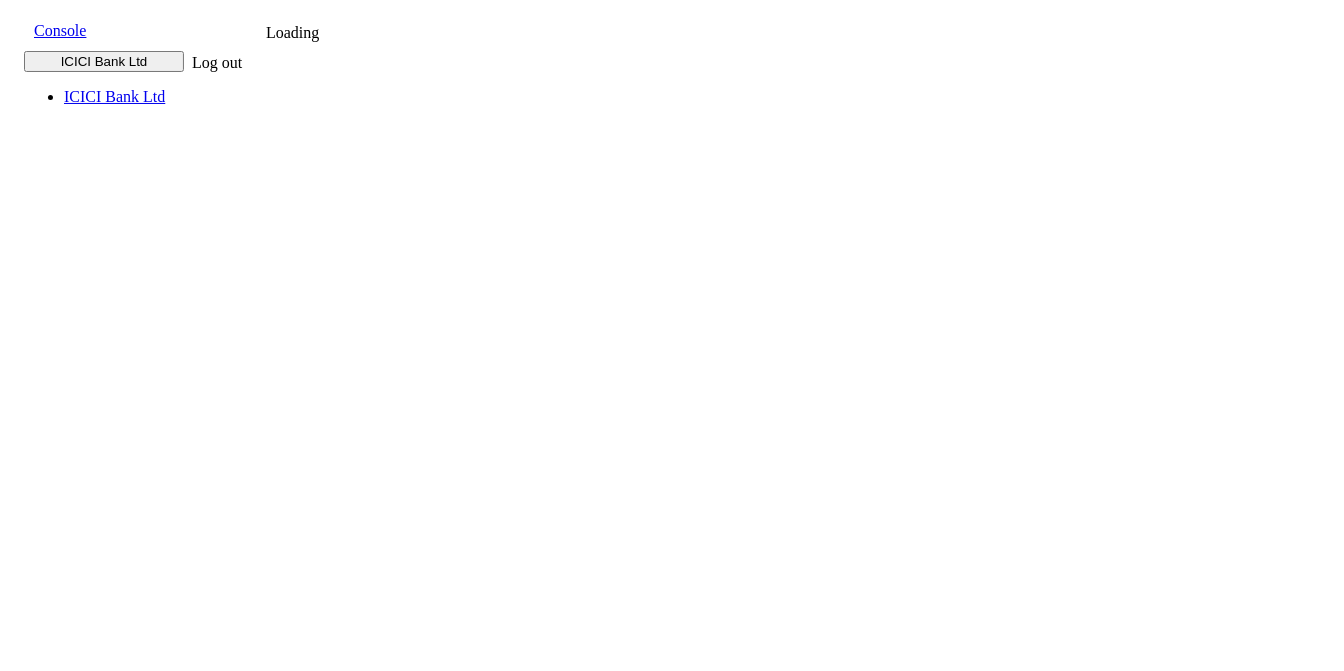 scroll, scrollTop: 0, scrollLeft: 0, axis: both 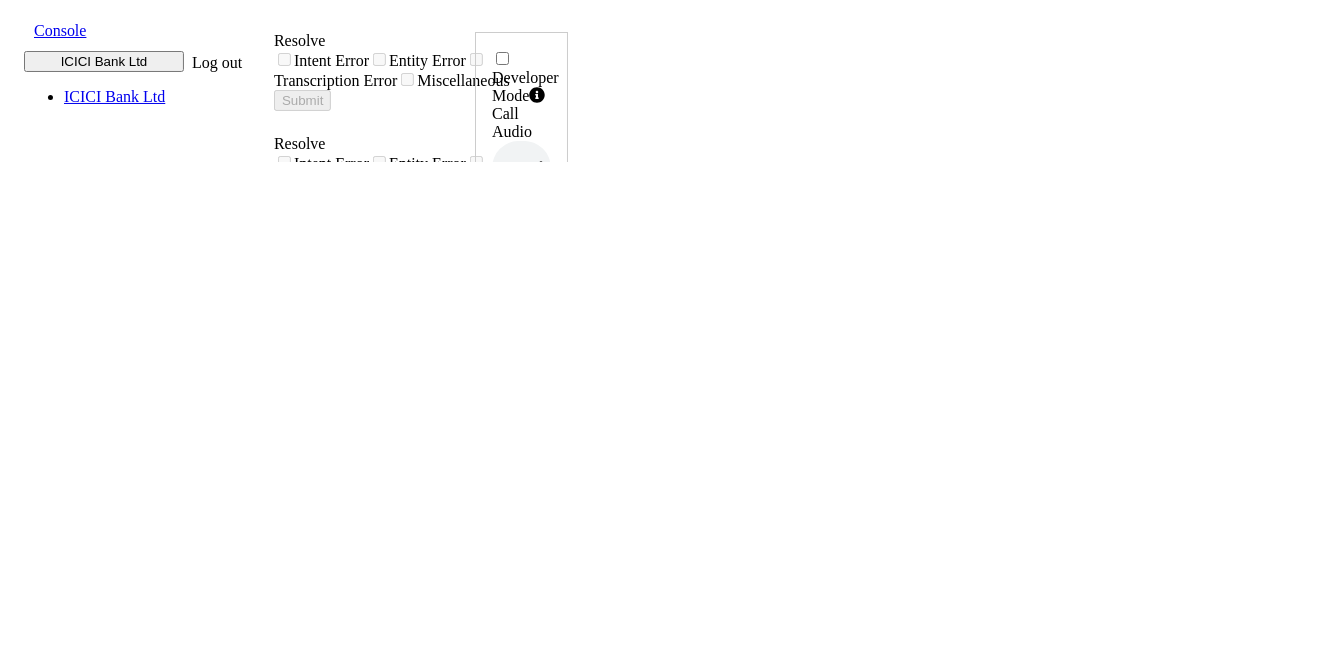 click 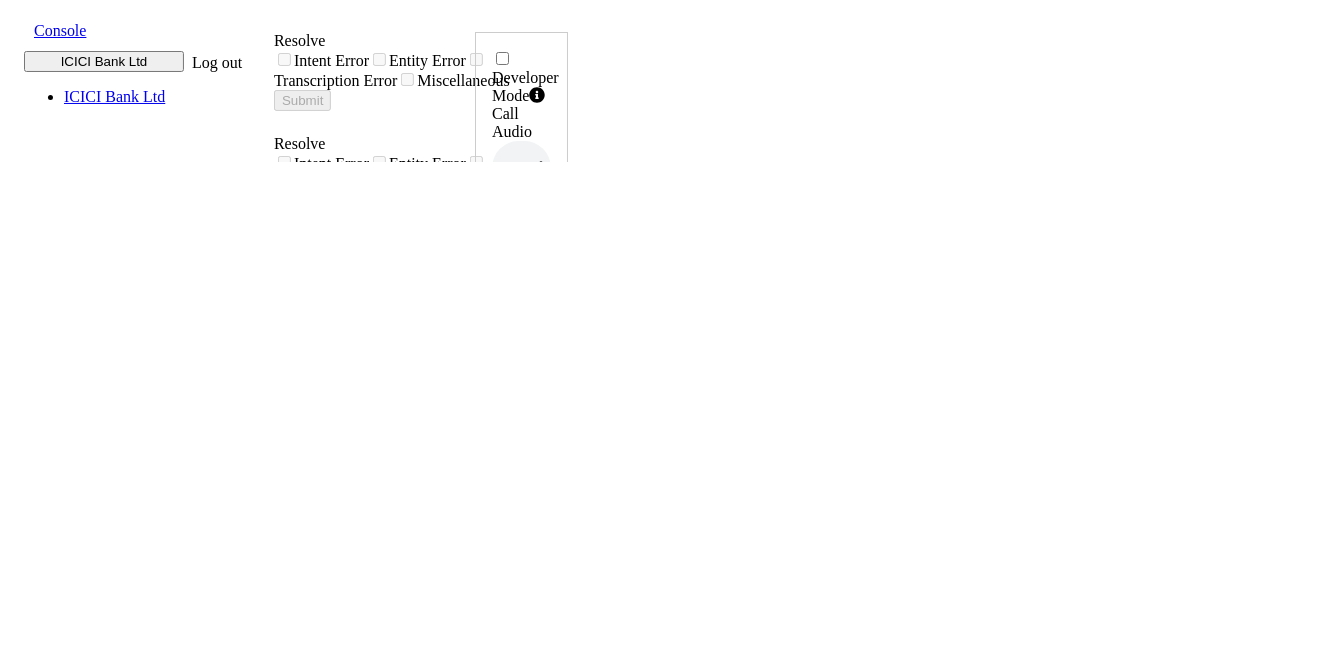 drag, startPoint x: 1207, startPoint y: 422, endPoint x: 1273, endPoint y: 423, distance: 66.007576 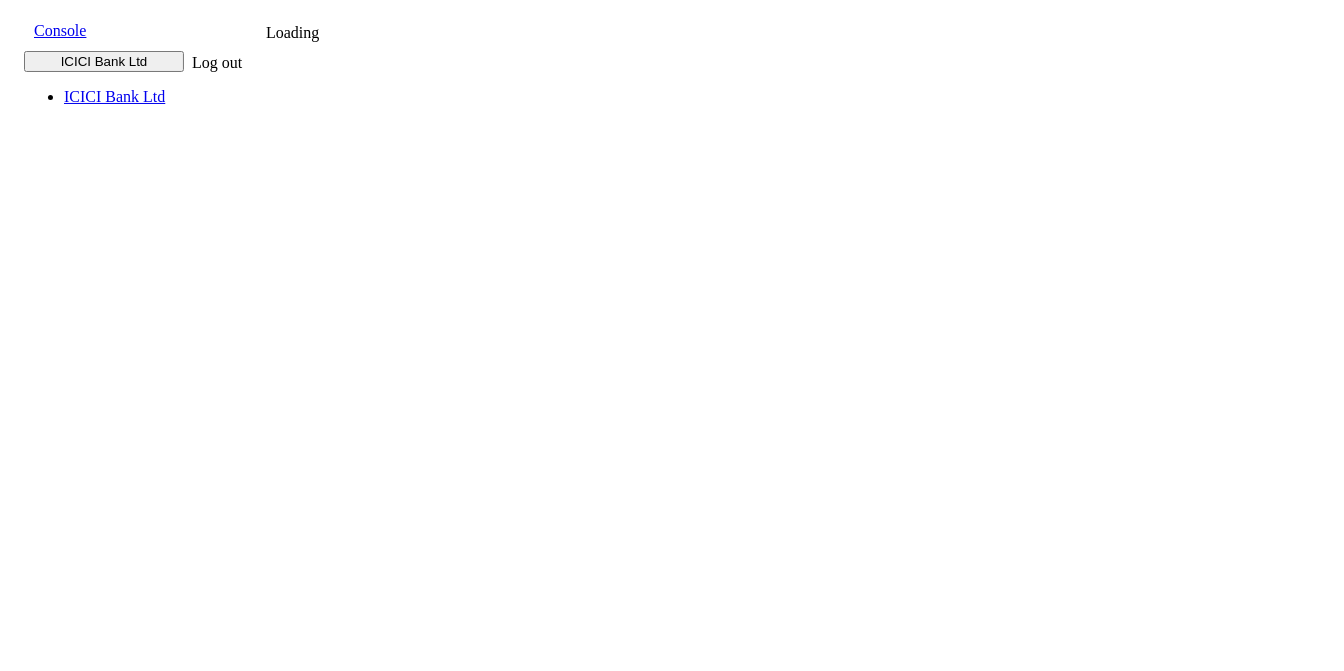 scroll, scrollTop: 0, scrollLeft: 0, axis: both 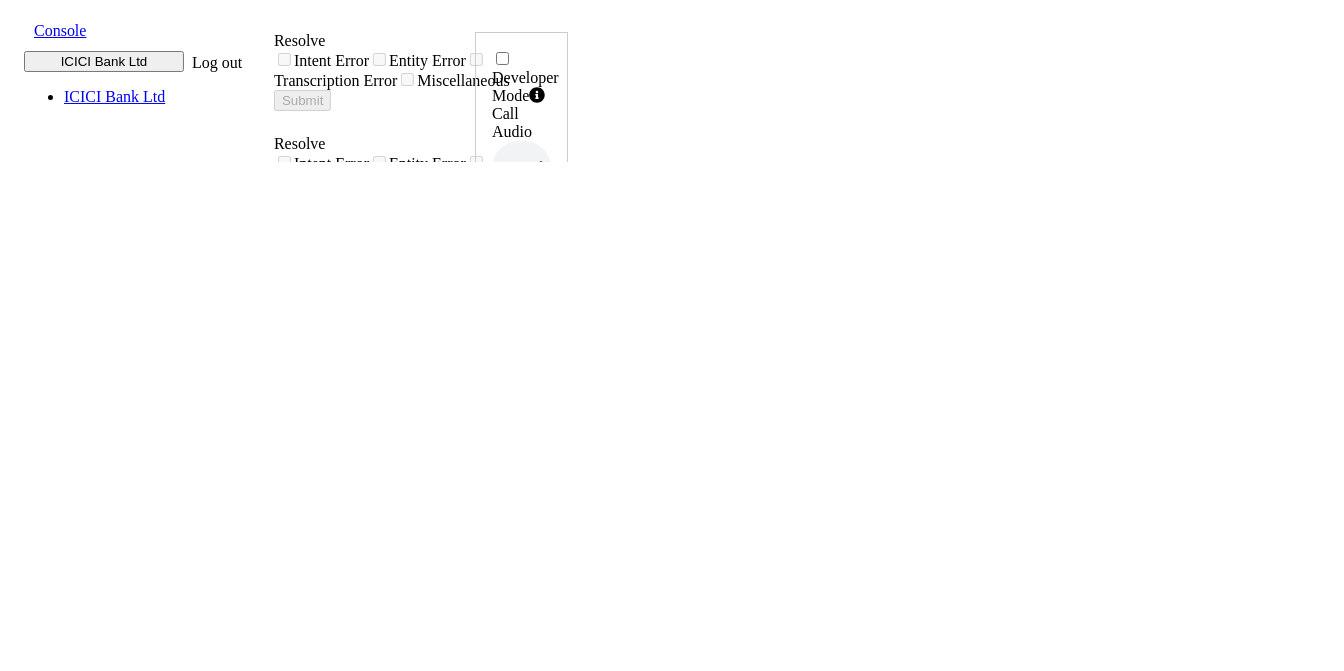 click 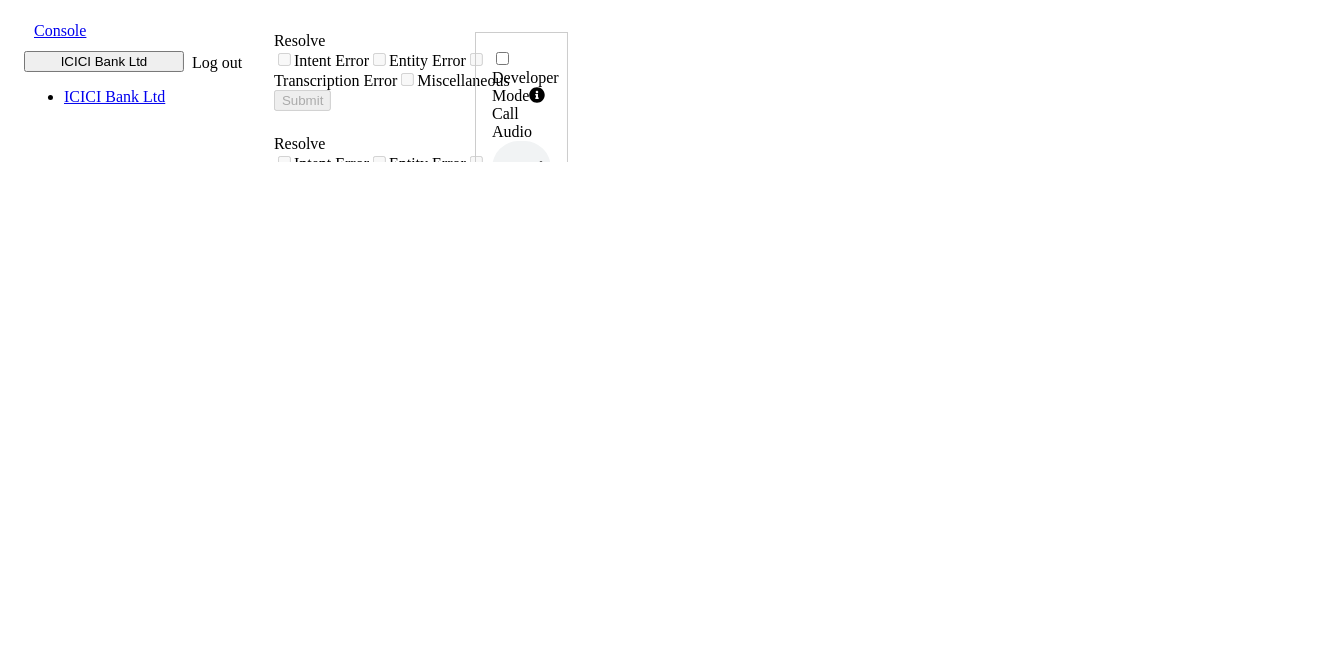 drag, startPoint x: 1205, startPoint y: 416, endPoint x: 1272, endPoint y: 425, distance: 67.601776 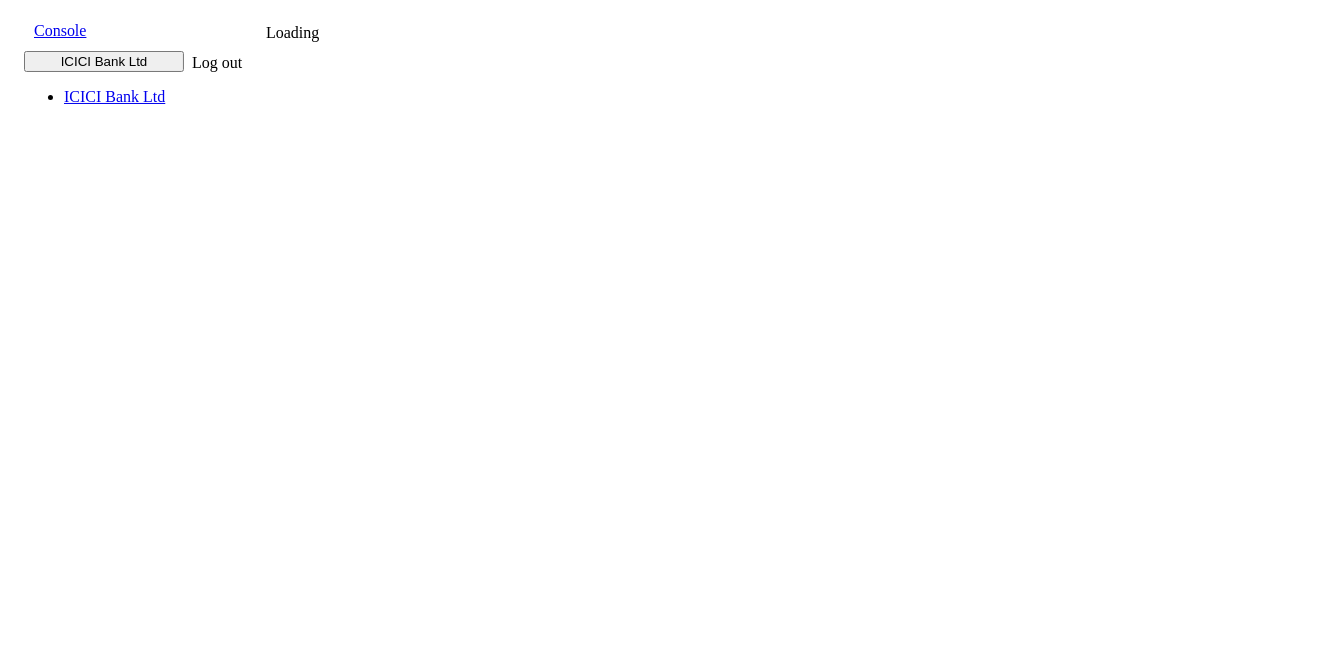scroll, scrollTop: 0, scrollLeft: 0, axis: both 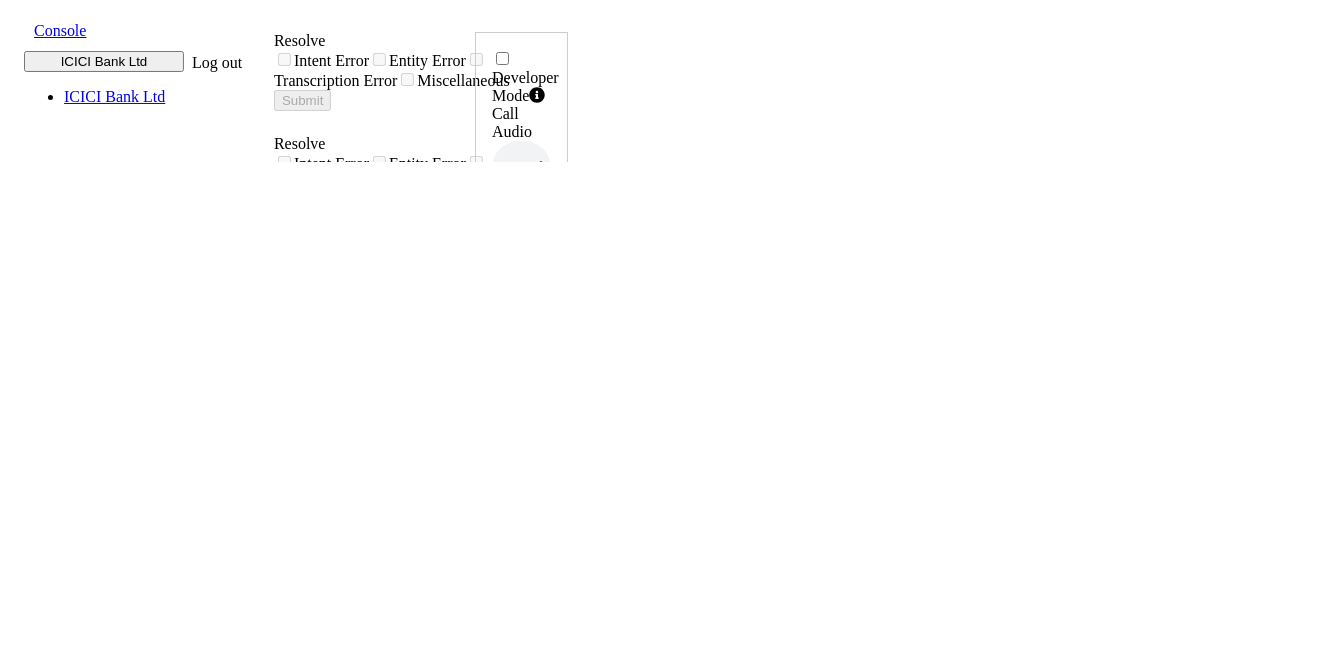 click 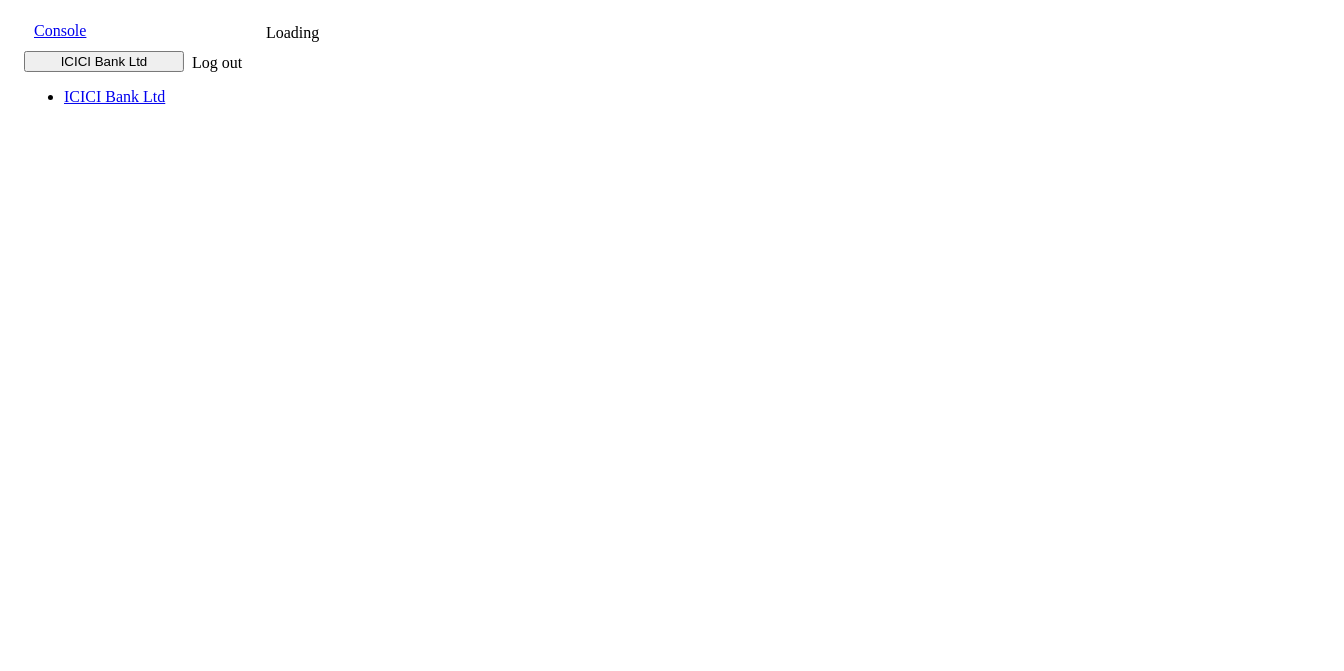 scroll, scrollTop: 0, scrollLeft: 0, axis: both 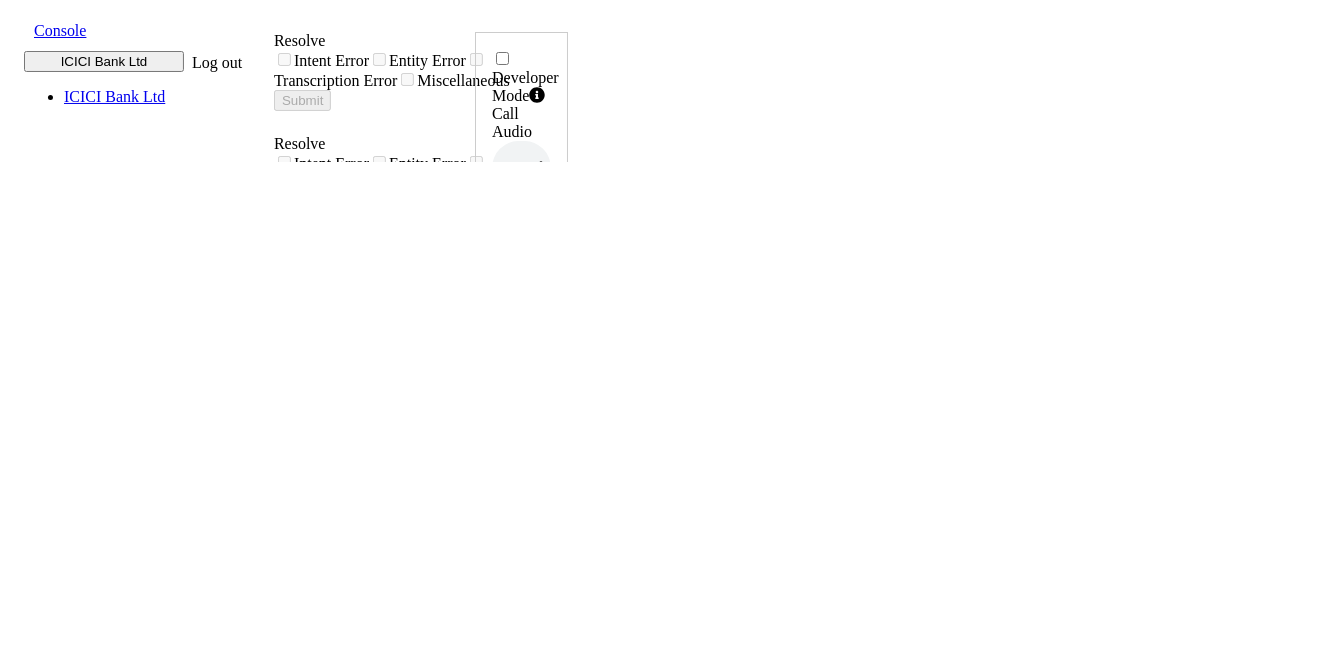 click on "UUID 020J4T6A2GC7DD05 ..." at bounding box center (521, 359) 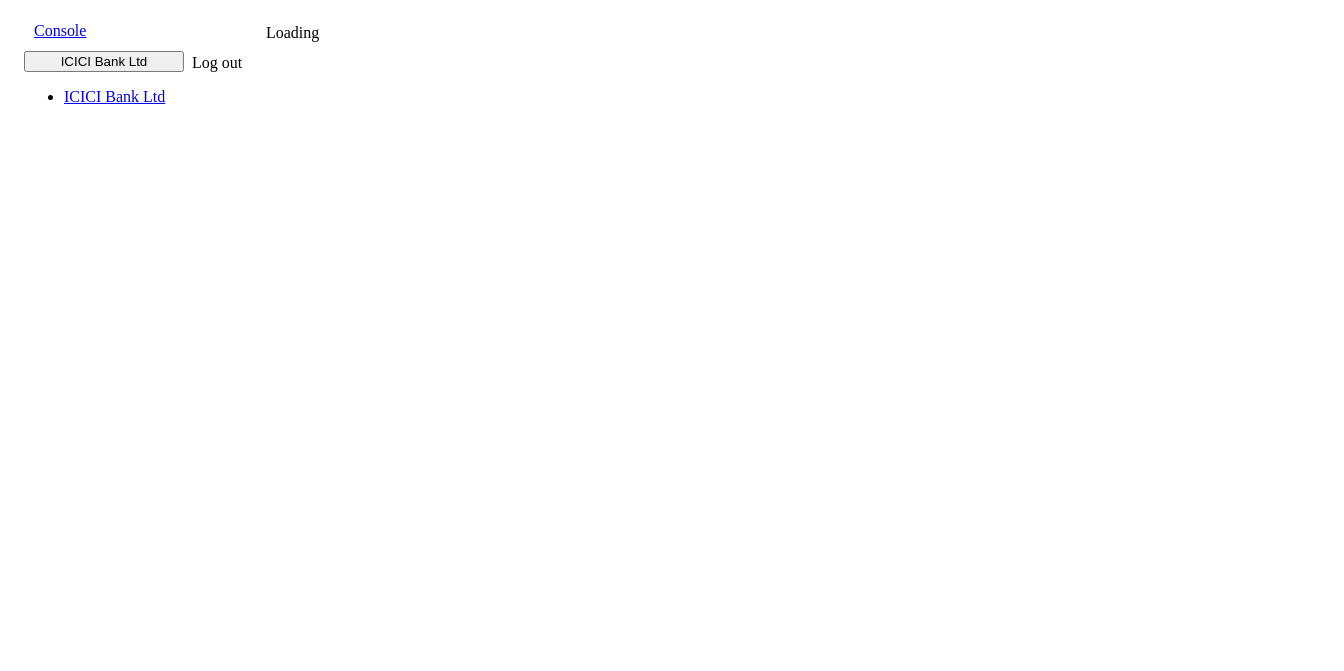 scroll, scrollTop: 0, scrollLeft: 0, axis: both 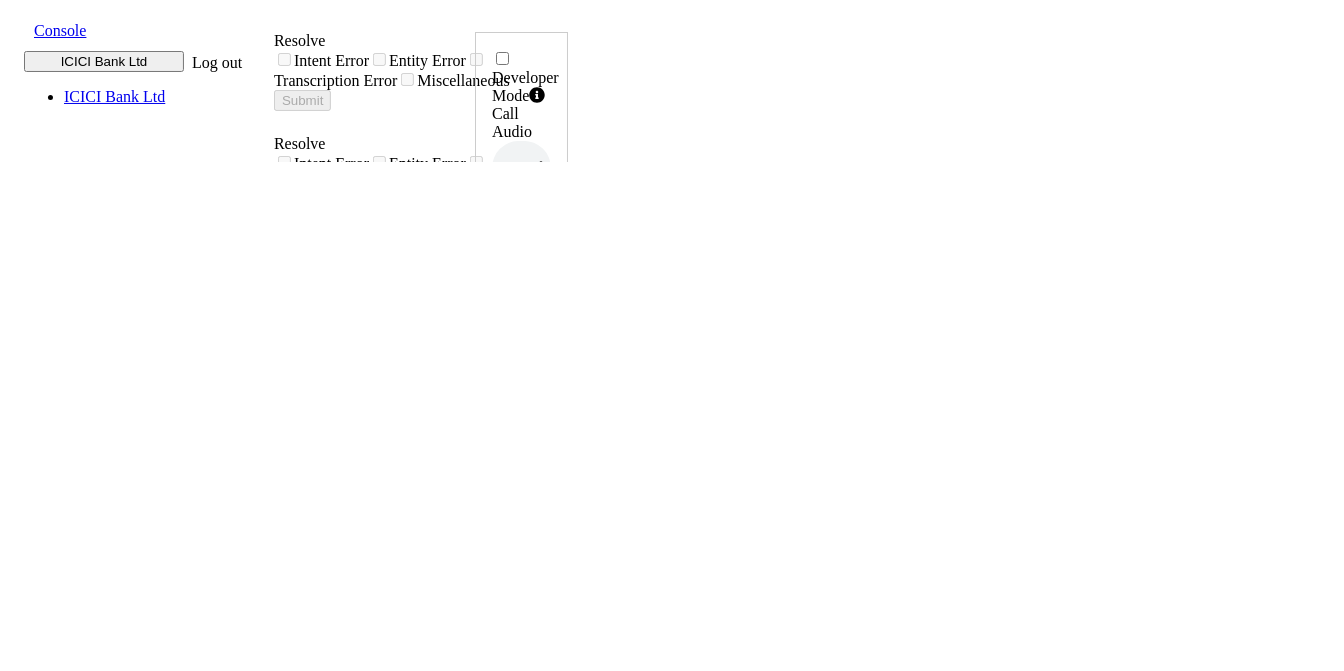 click 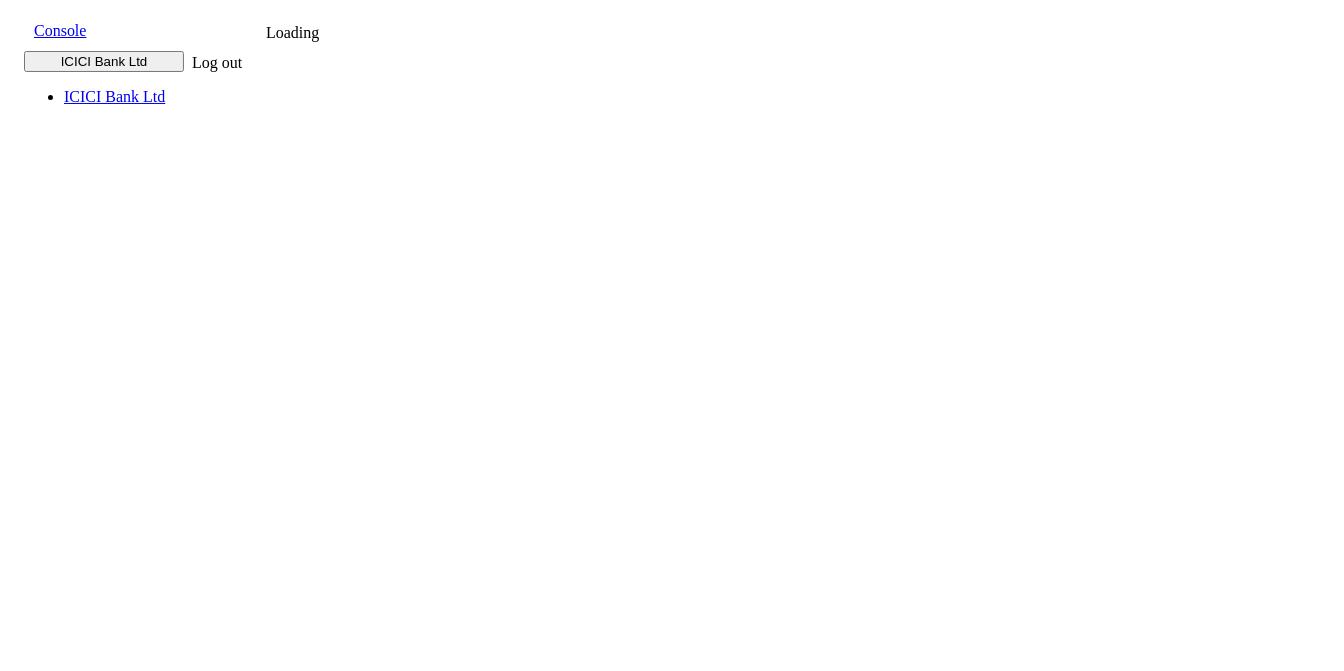 scroll, scrollTop: 0, scrollLeft: 0, axis: both 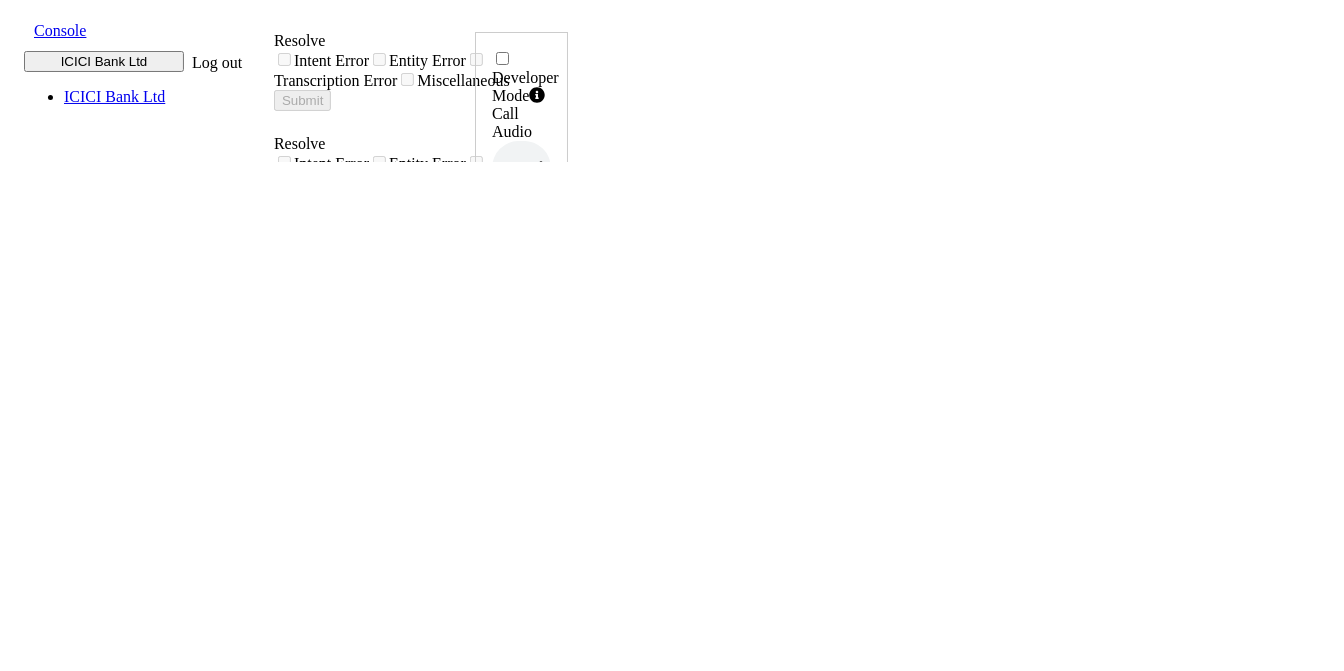 click on "UUID 020J4T6A2GC7DD05 ..." at bounding box center (521, 359) 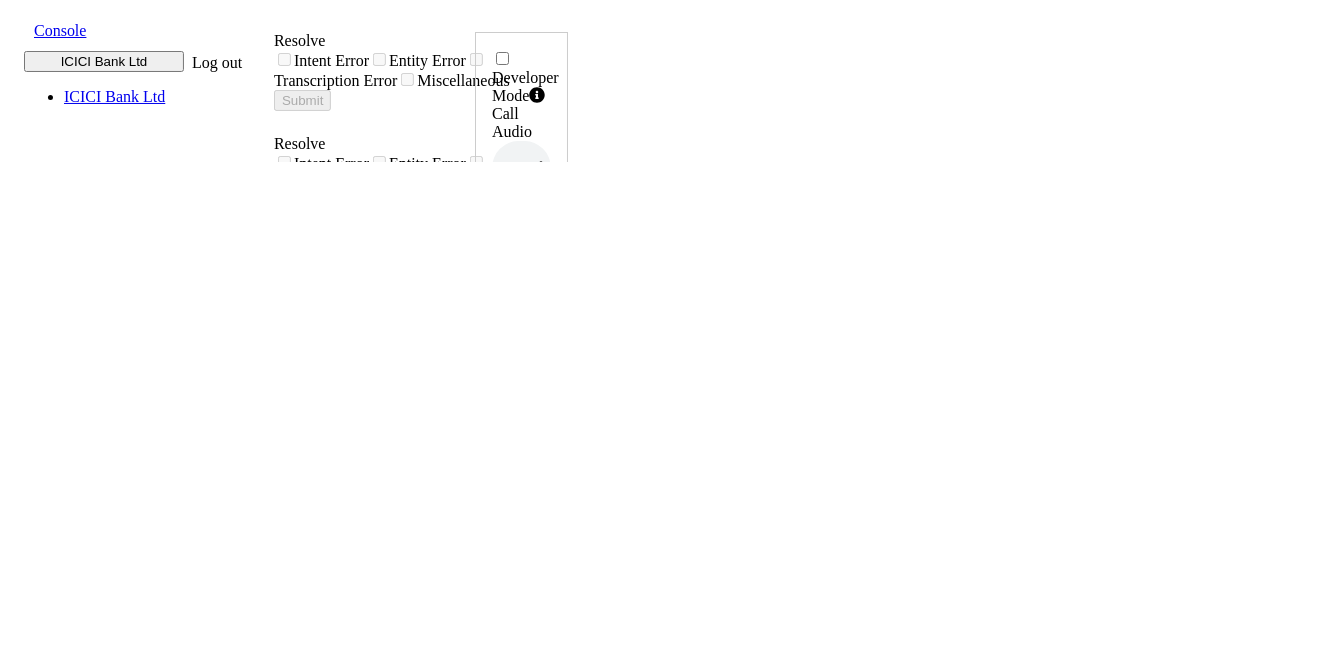 drag, startPoint x: 1209, startPoint y: 413, endPoint x: 1271, endPoint y: 425, distance: 63.15061 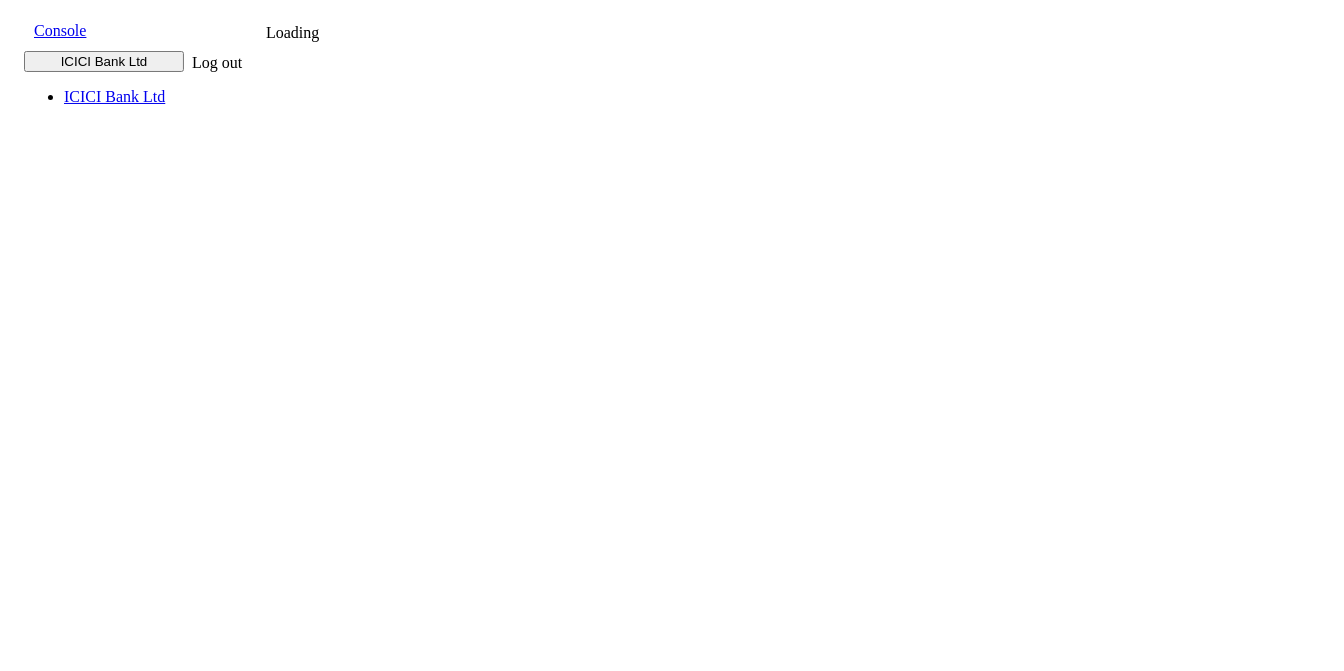 scroll, scrollTop: 0, scrollLeft: 0, axis: both 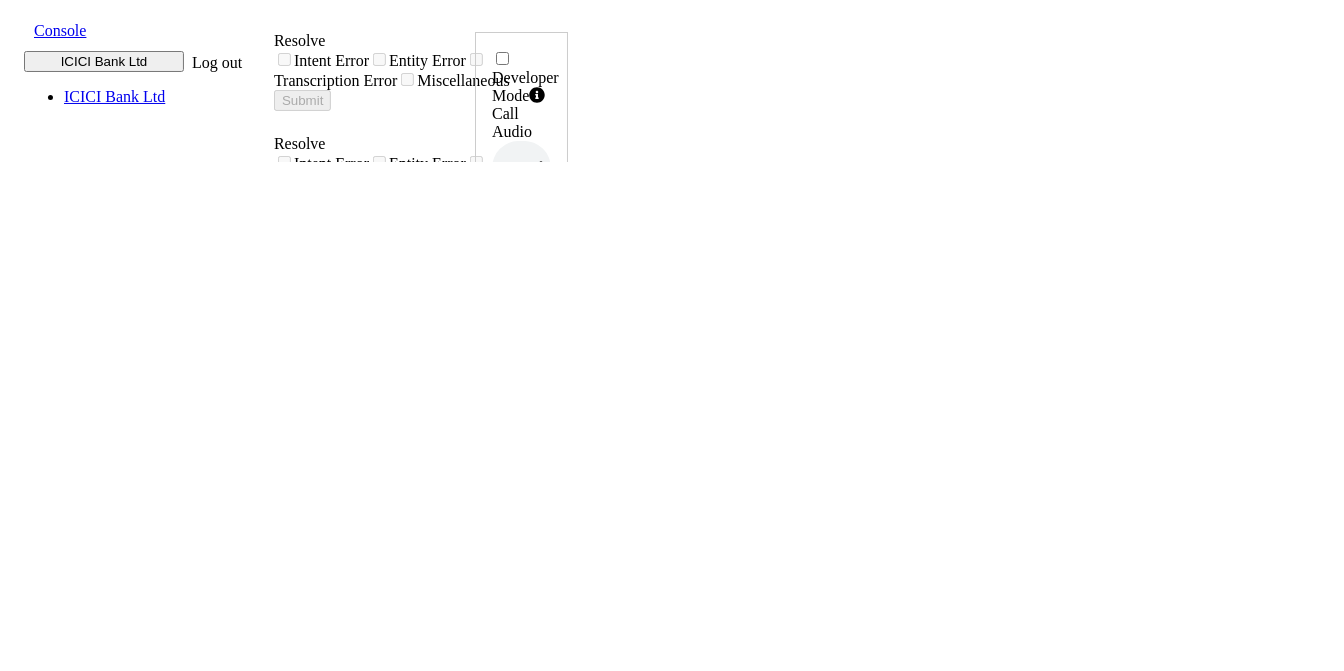 click 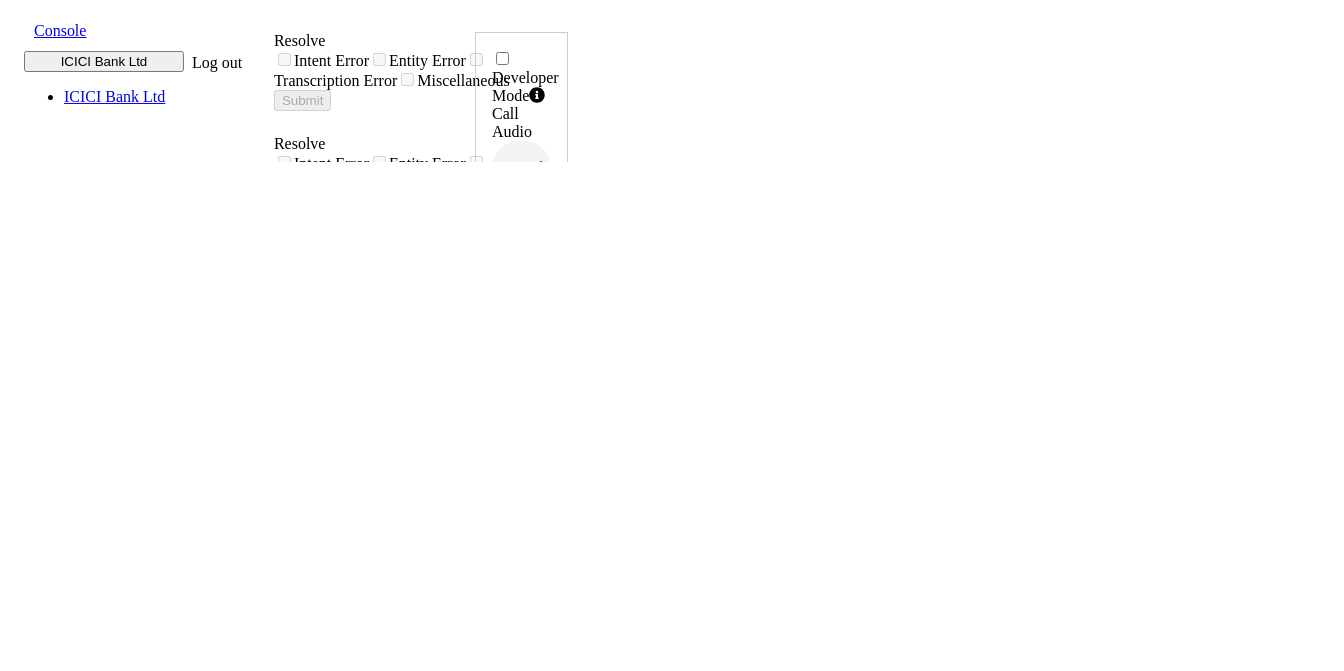 drag, startPoint x: 1209, startPoint y: 418, endPoint x: 1272, endPoint y: 422, distance: 63.126858 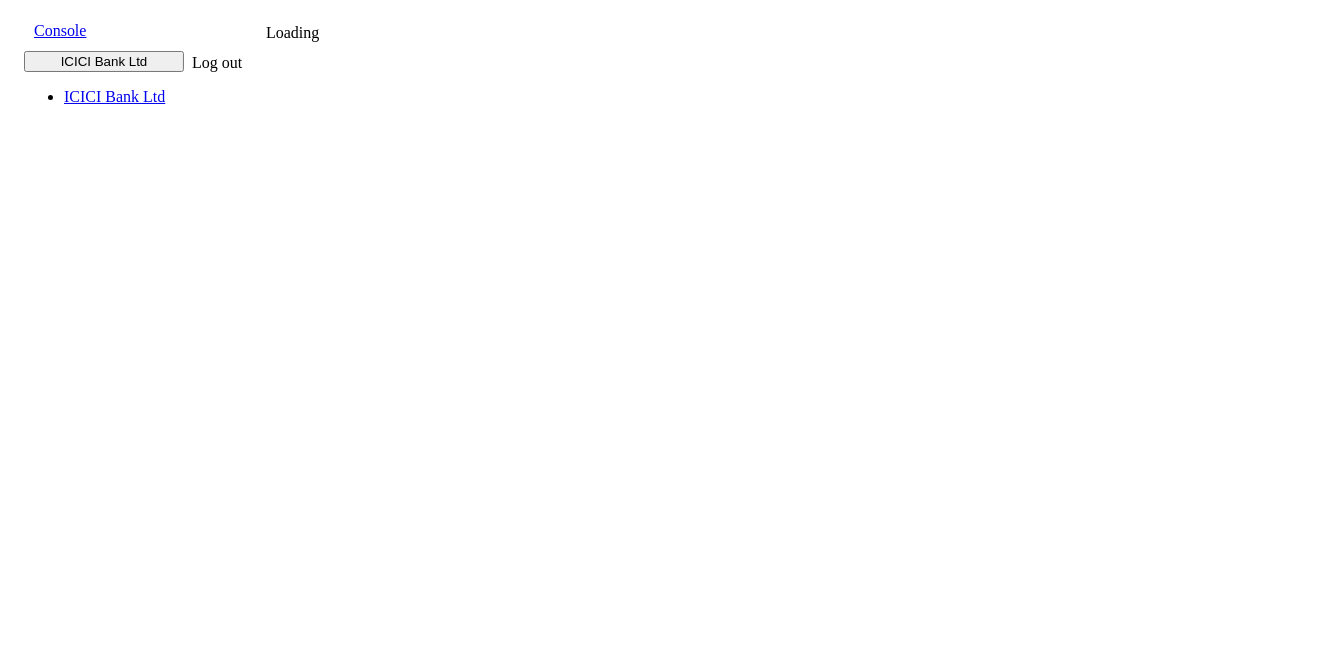scroll, scrollTop: 0, scrollLeft: 0, axis: both 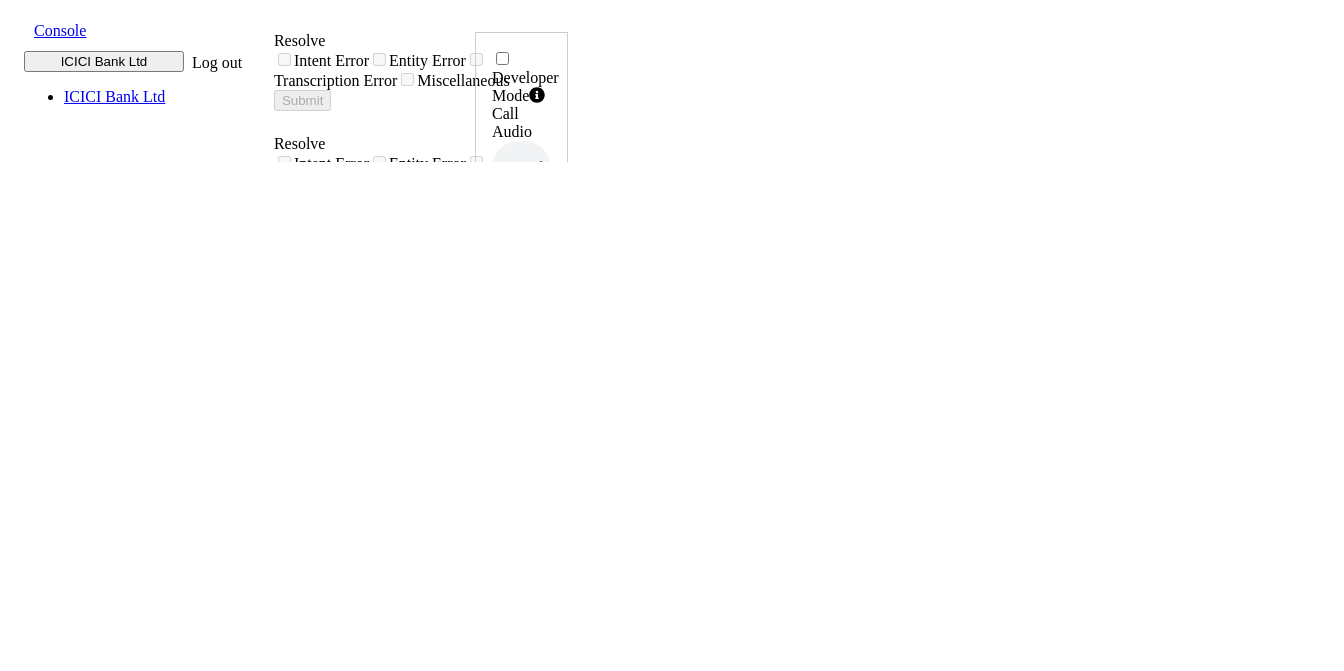 click 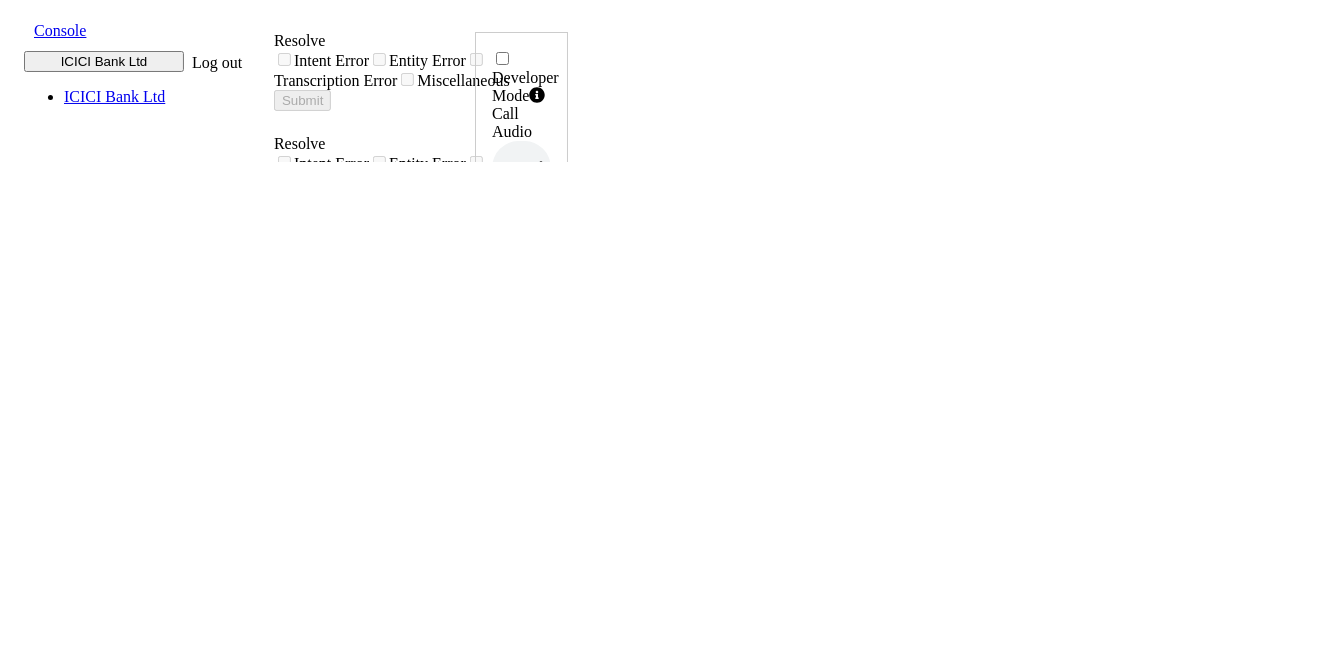 drag, startPoint x: 1209, startPoint y: 421, endPoint x: 1271, endPoint y: 423, distance: 62.03225 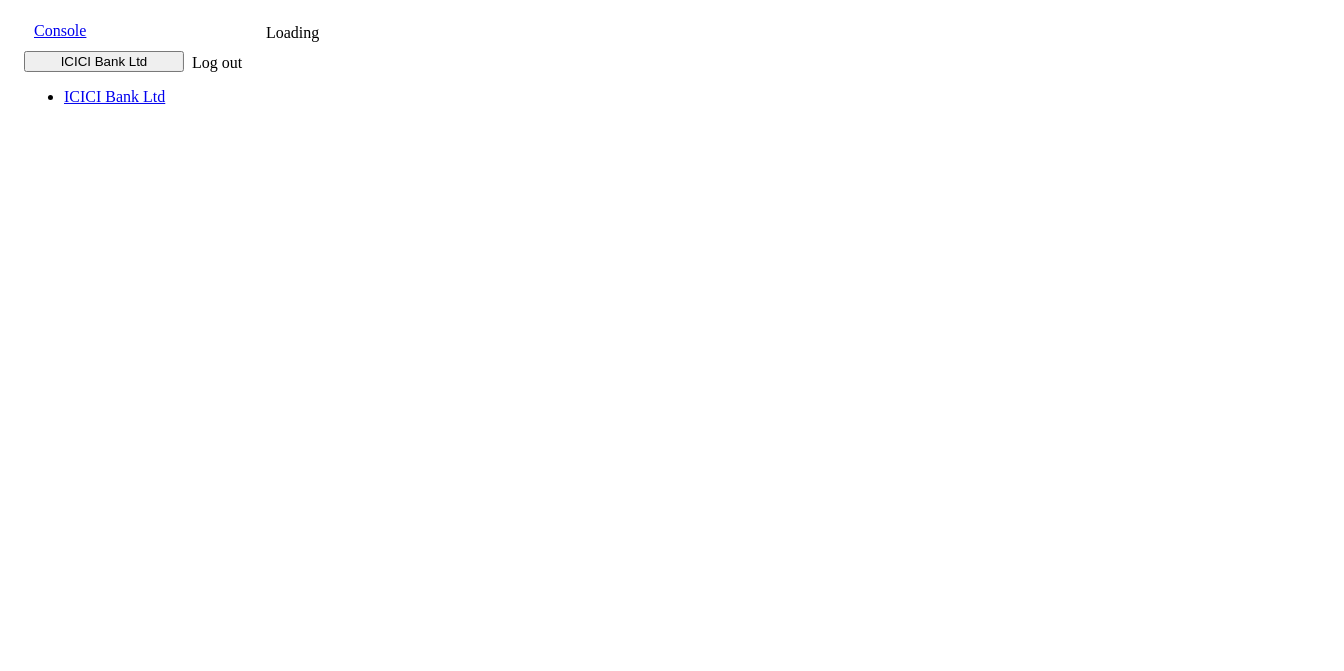 scroll, scrollTop: 0, scrollLeft: 0, axis: both 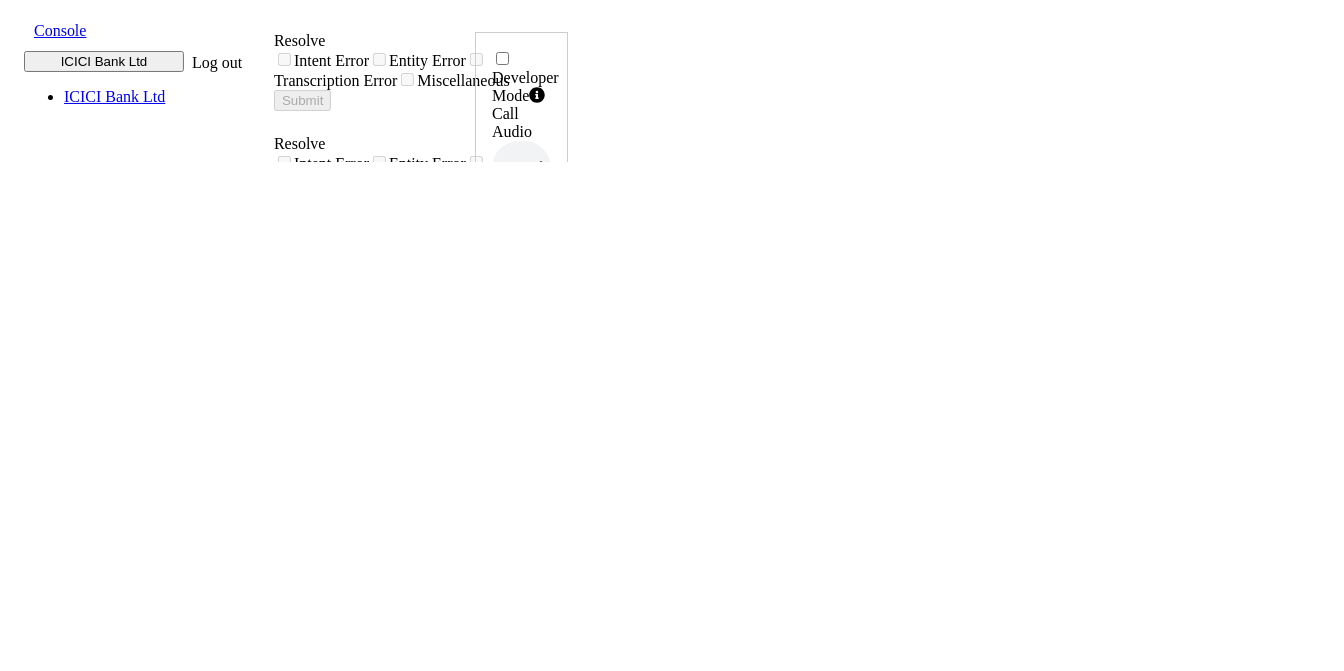 click 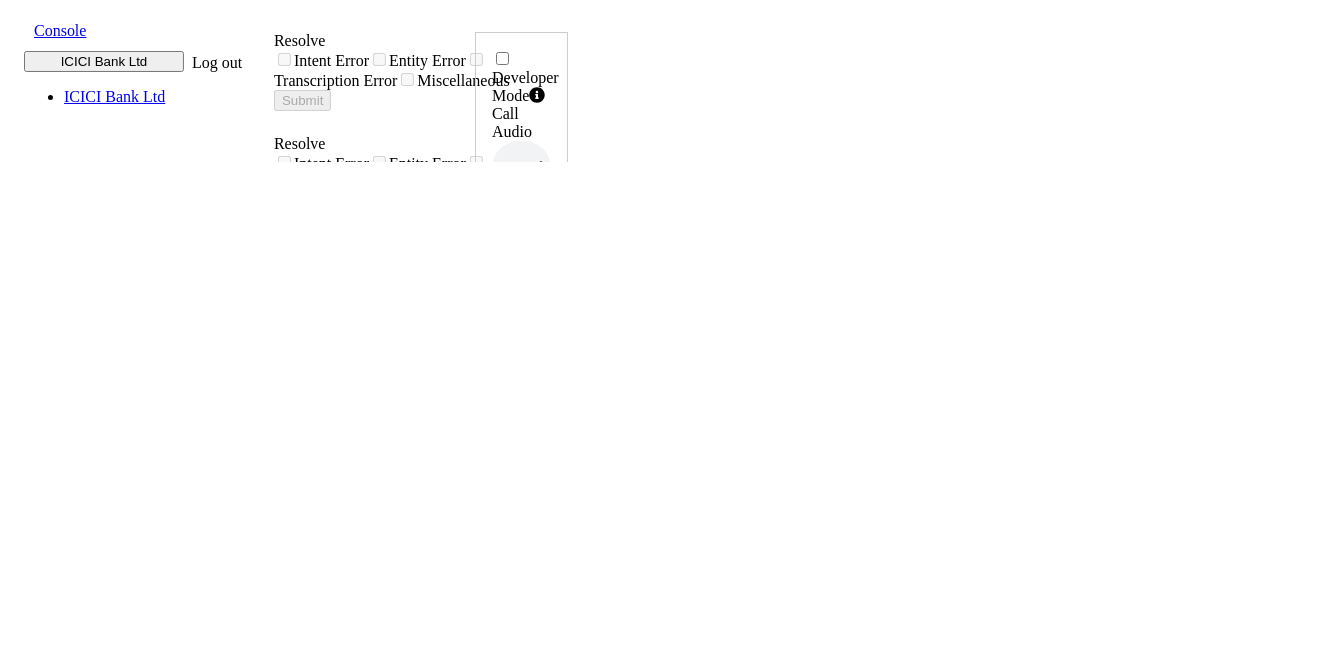 drag, startPoint x: 1205, startPoint y: 419, endPoint x: 1269, endPoint y: 424, distance: 64.195015 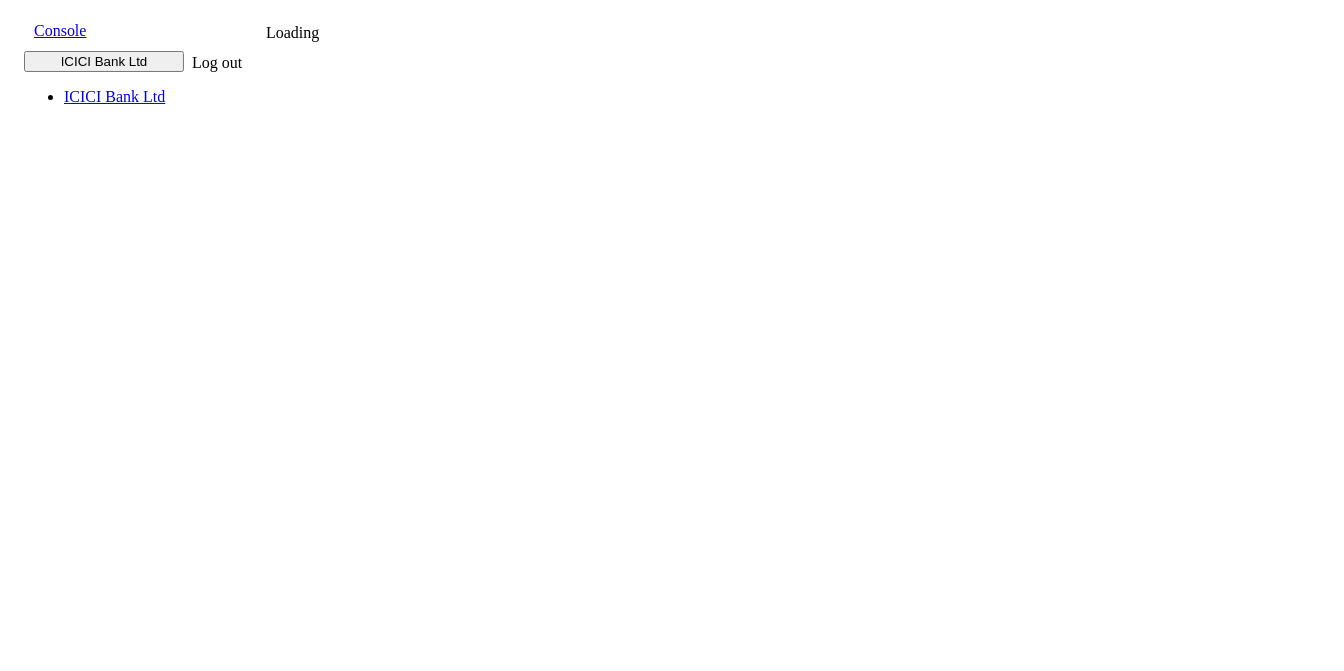 scroll, scrollTop: 0, scrollLeft: 0, axis: both 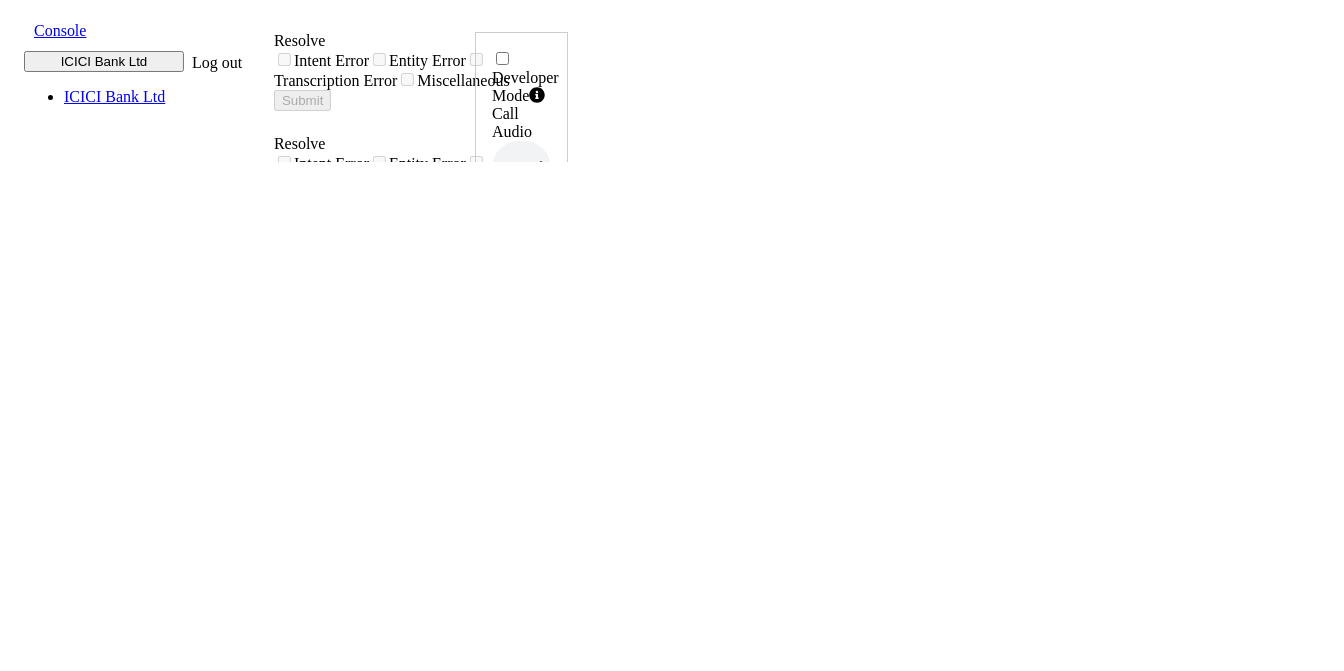click 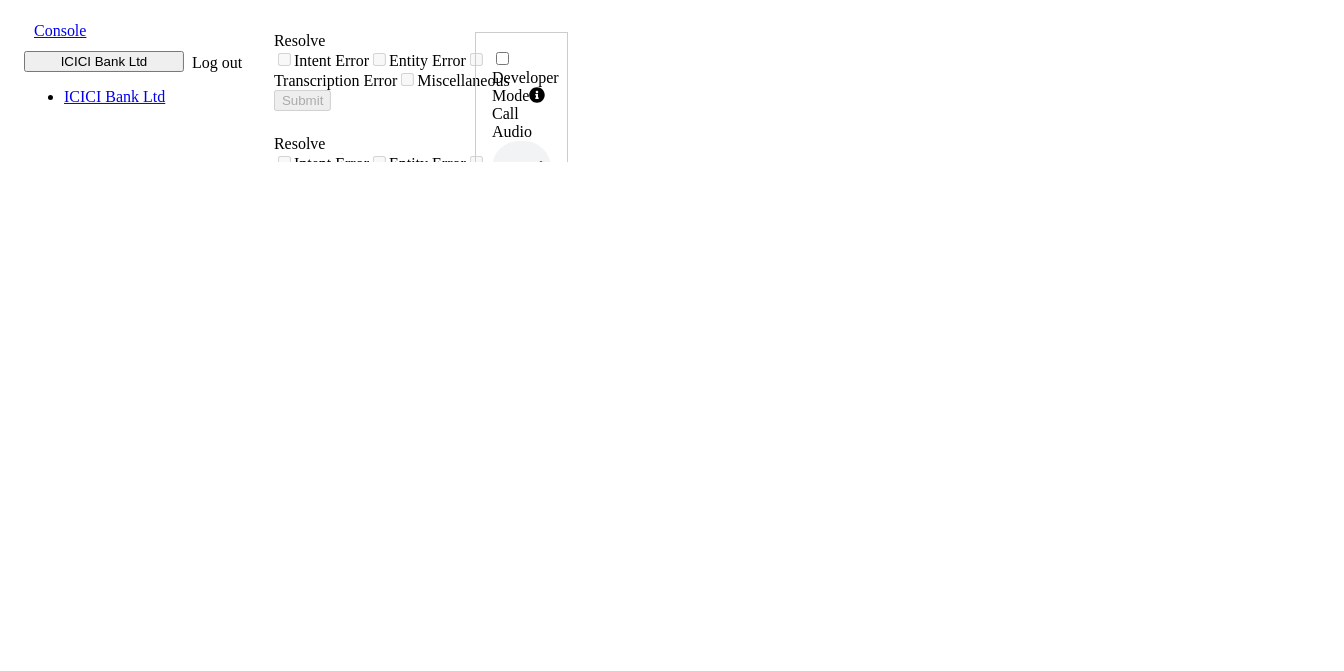 drag, startPoint x: 1199, startPoint y: 419, endPoint x: 1272, endPoint y: 426, distance: 73.33485 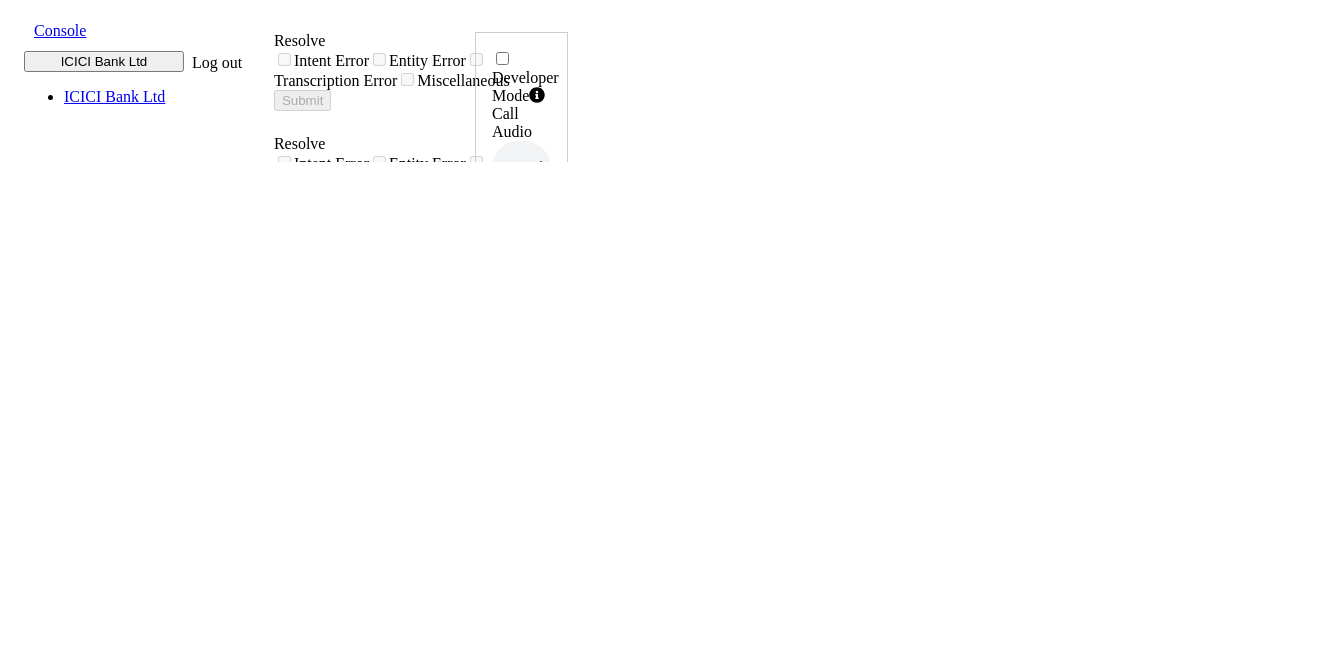 scroll, scrollTop: 0, scrollLeft: 0, axis: both 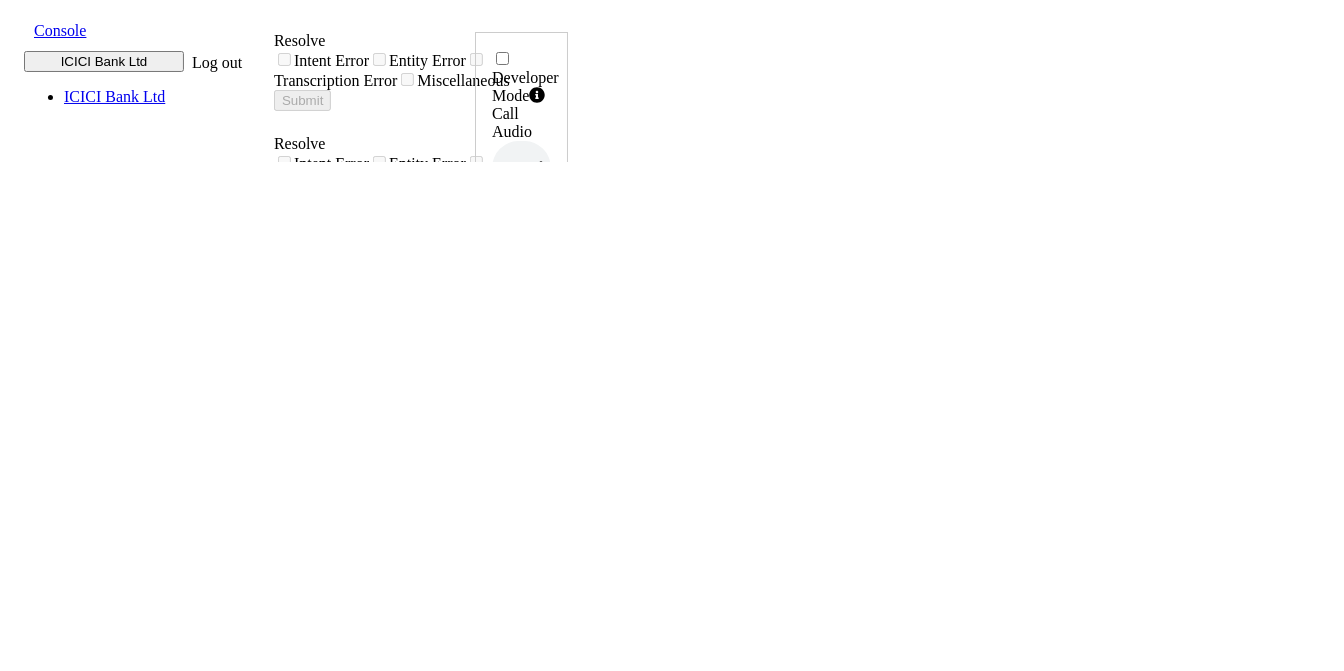 click 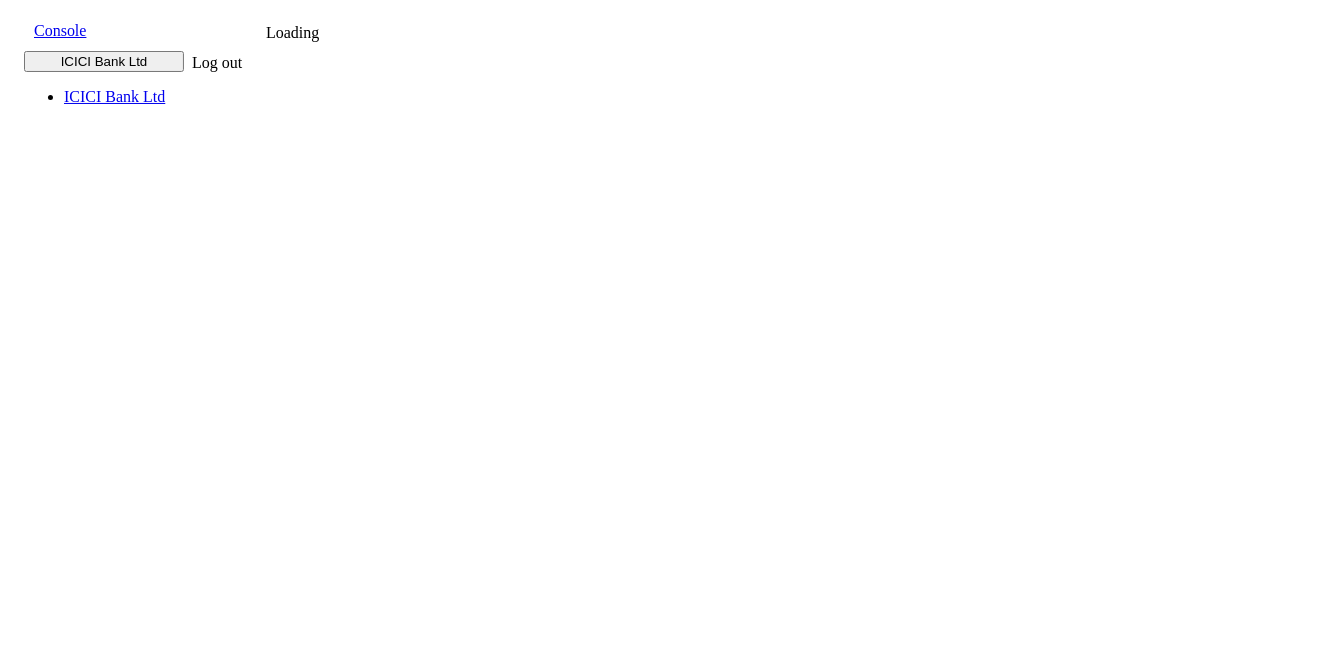 scroll, scrollTop: 0, scrollLeft: 0, axis: both 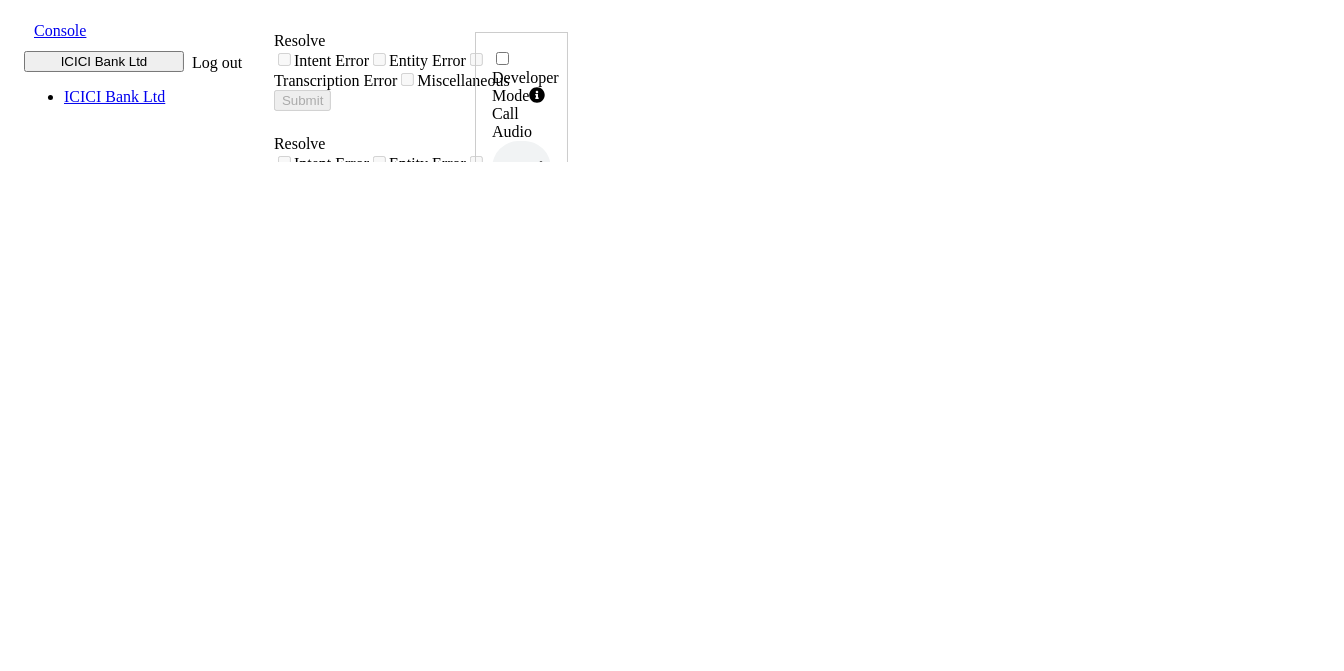 click 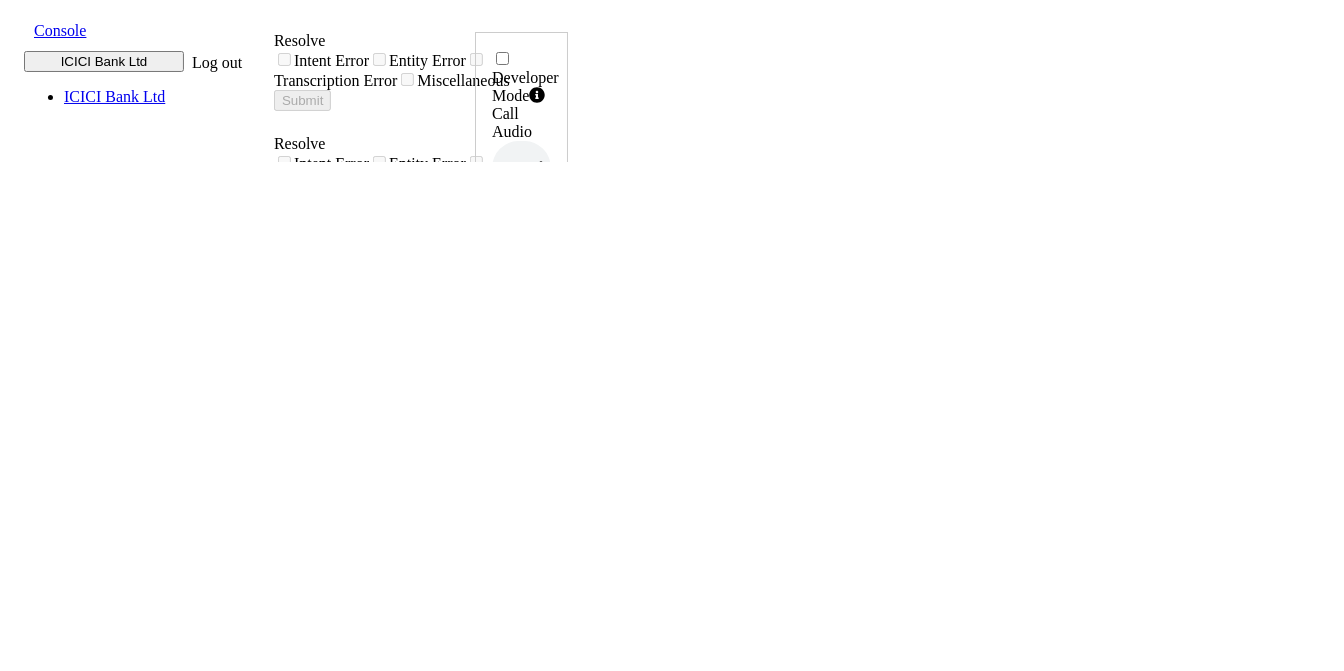 drag, startPoint x: 1212, startPoint y: 422, endPoint x: 1270, endPoint y: 422, distance: 58 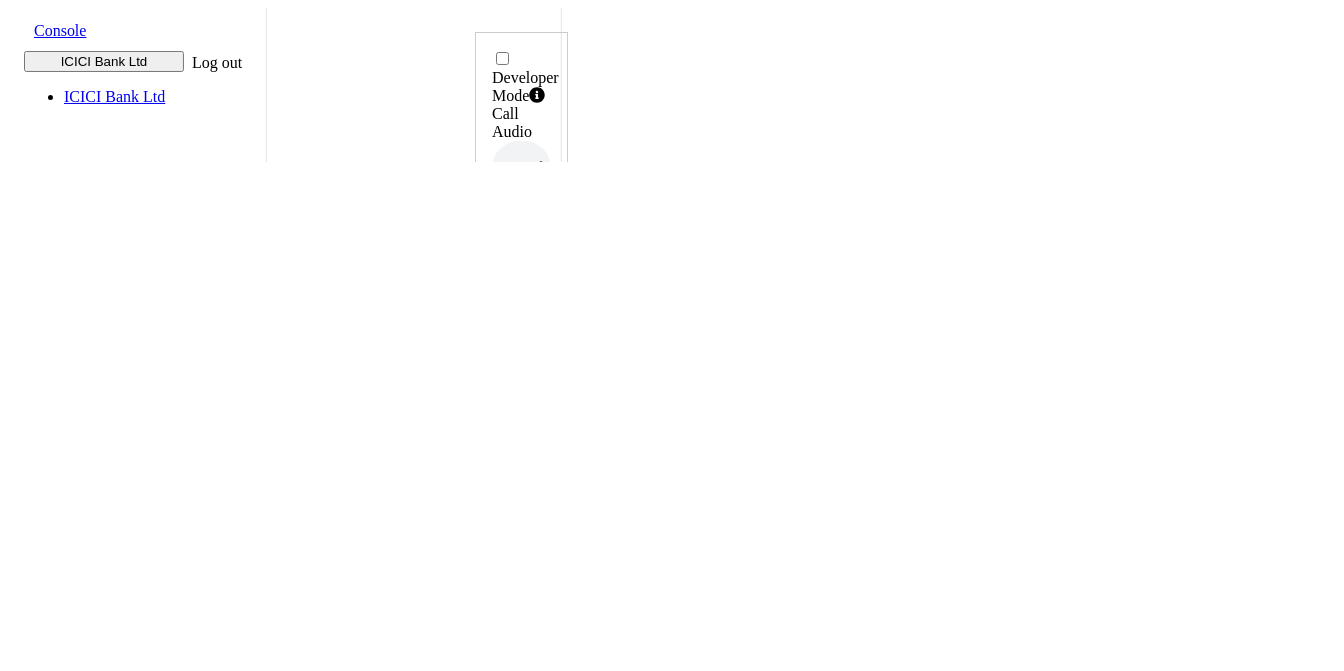 scroll, scrollTop: 444, scrollLeft: 0, axis: vertical 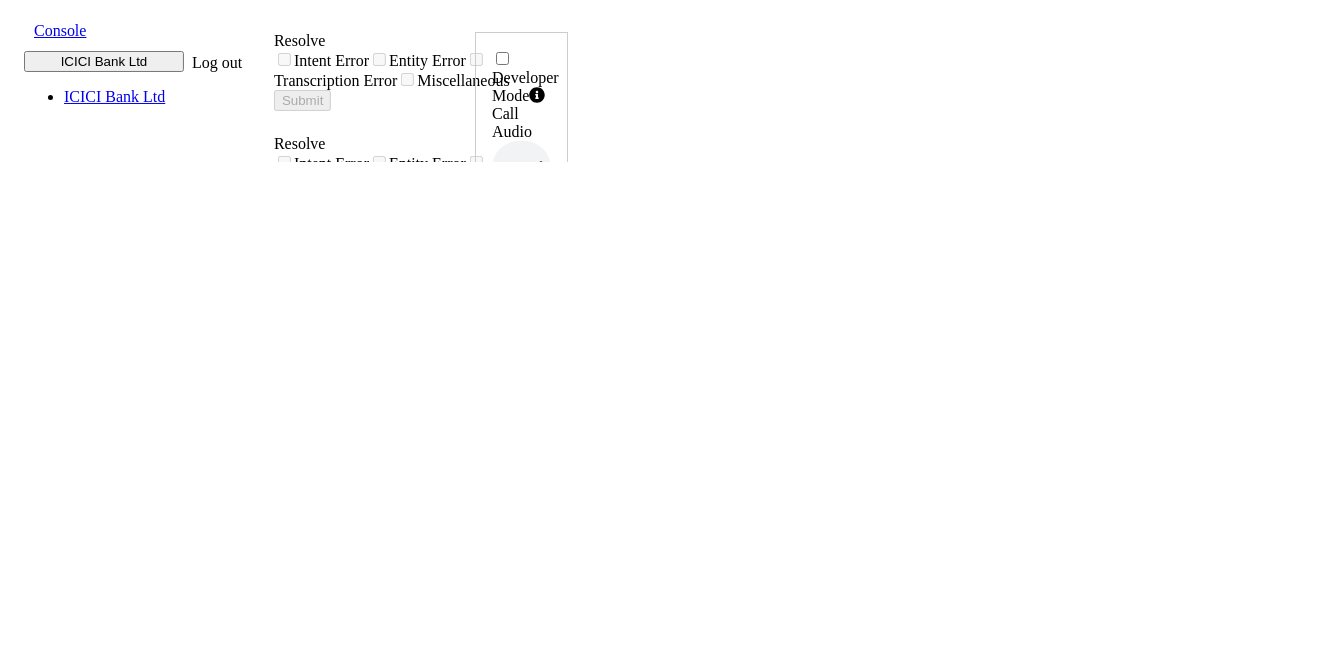 click 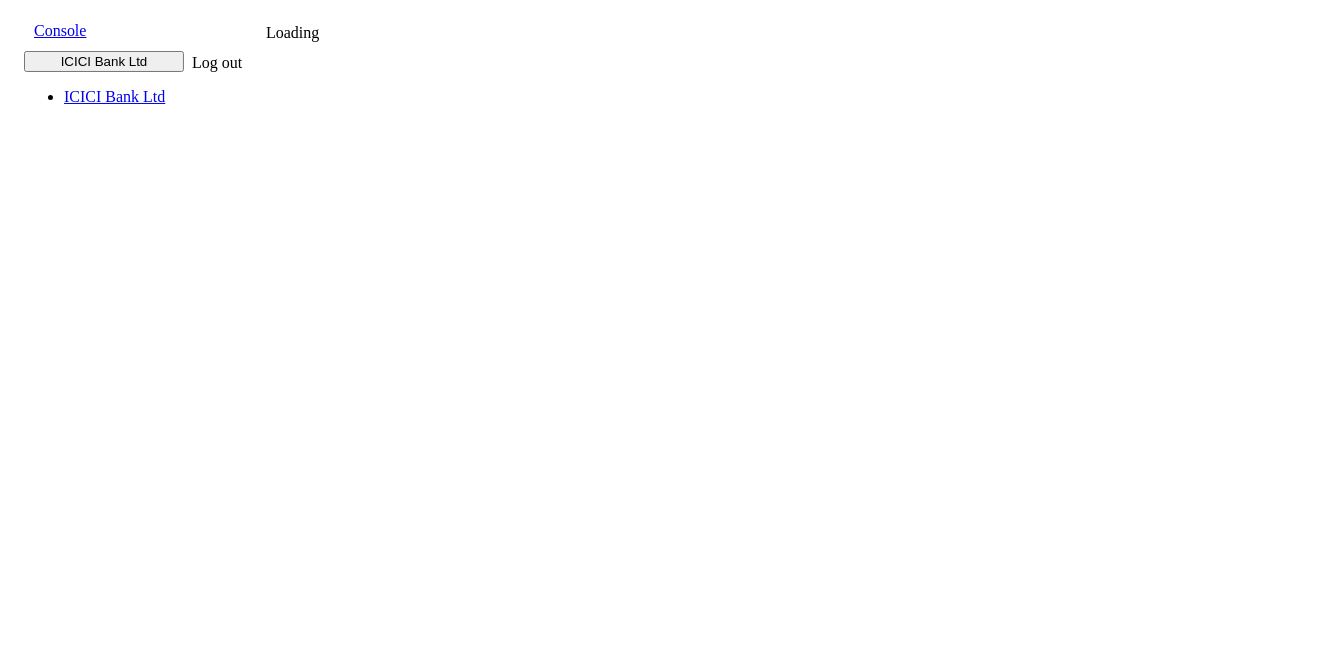 scroll, scrollTop: 0, scrollLeft: 0, axis: both 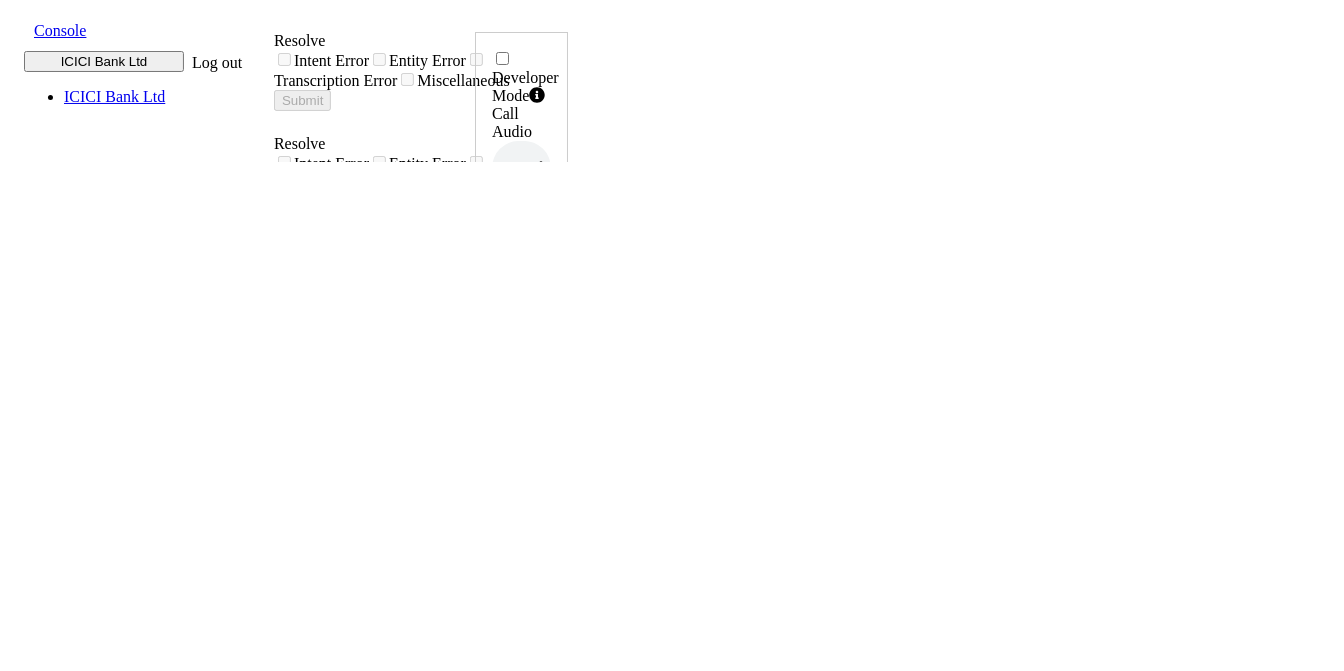 click 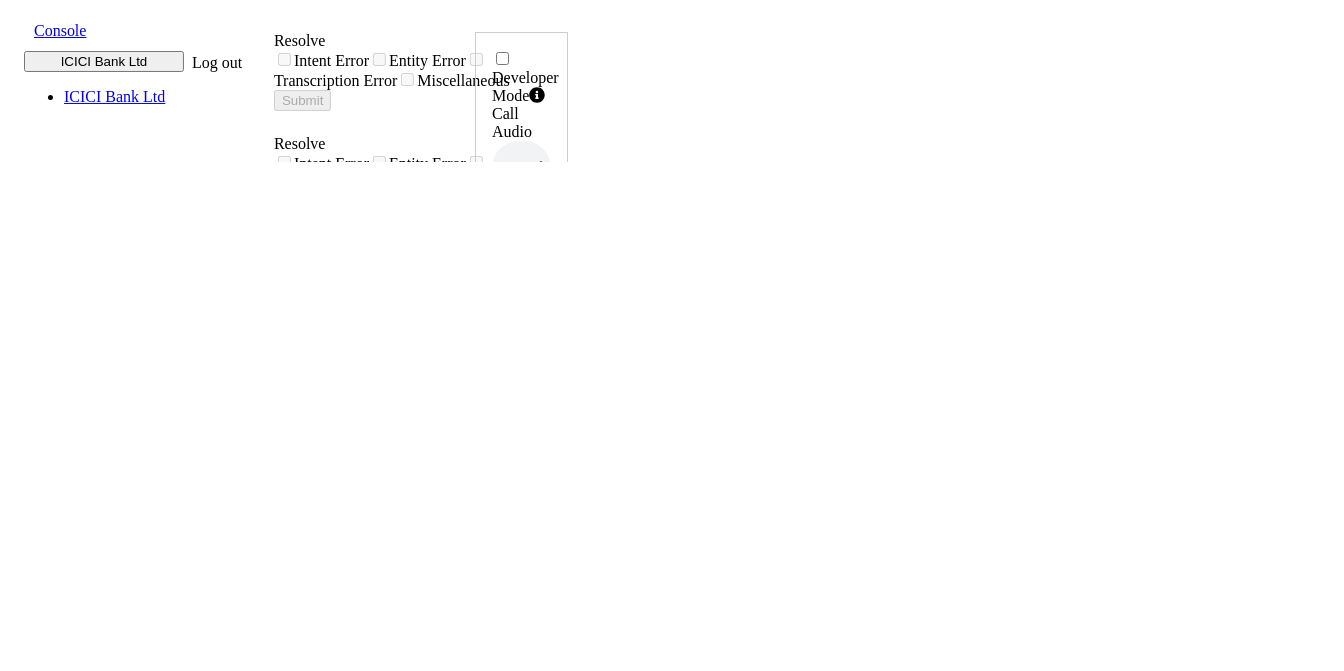 drag, startPoint x: 1211, startPoint y: 429, endPoint x: 1273, endPoint y: 425, distance: 62.1289 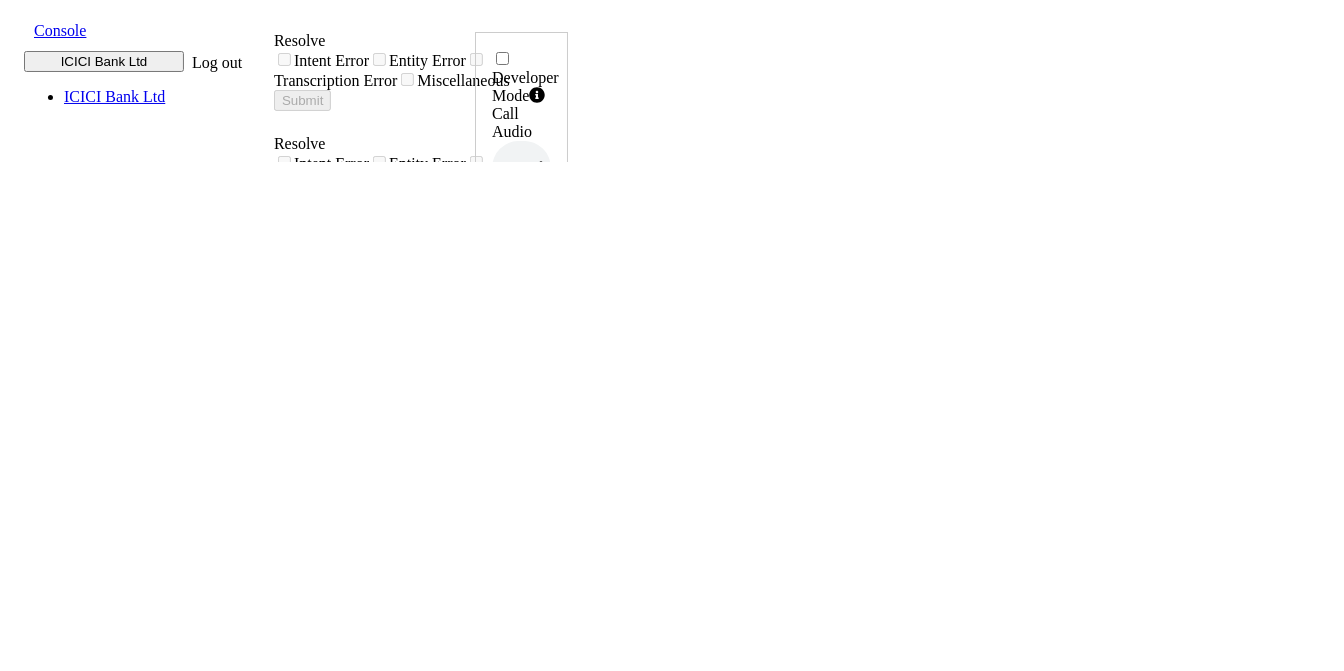 scroll, scrollTop: 0, scrollLeft: 0, axis: both 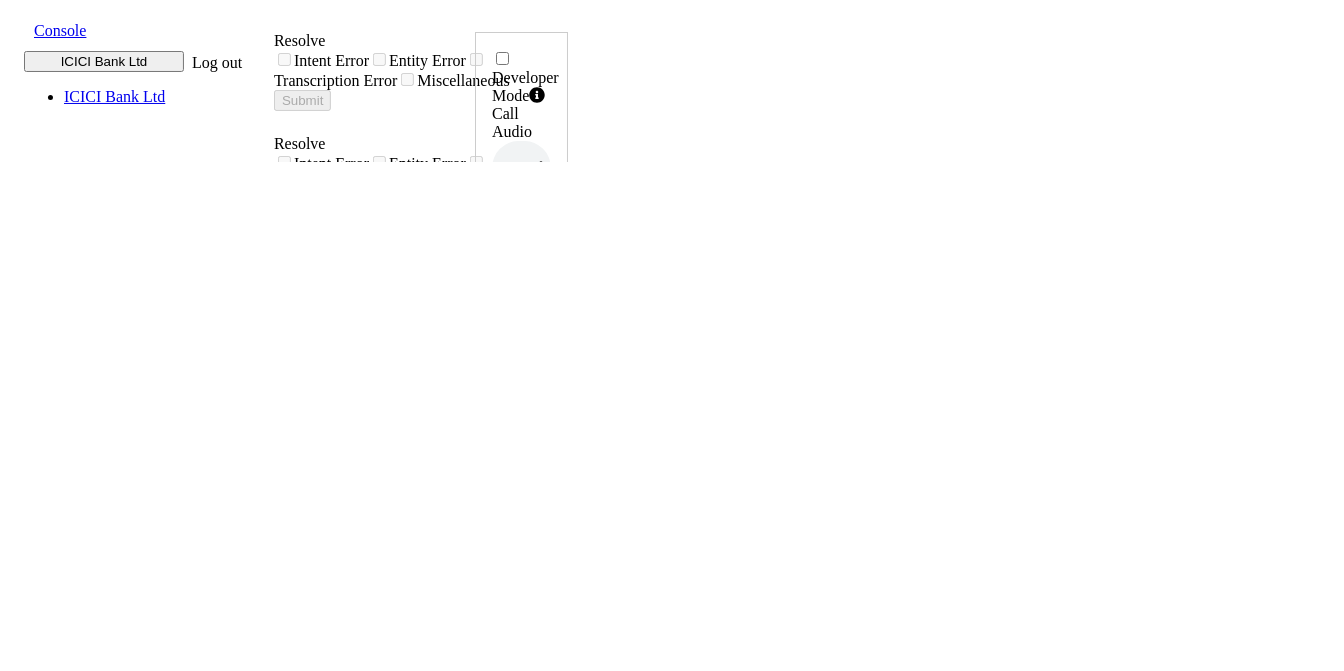 click 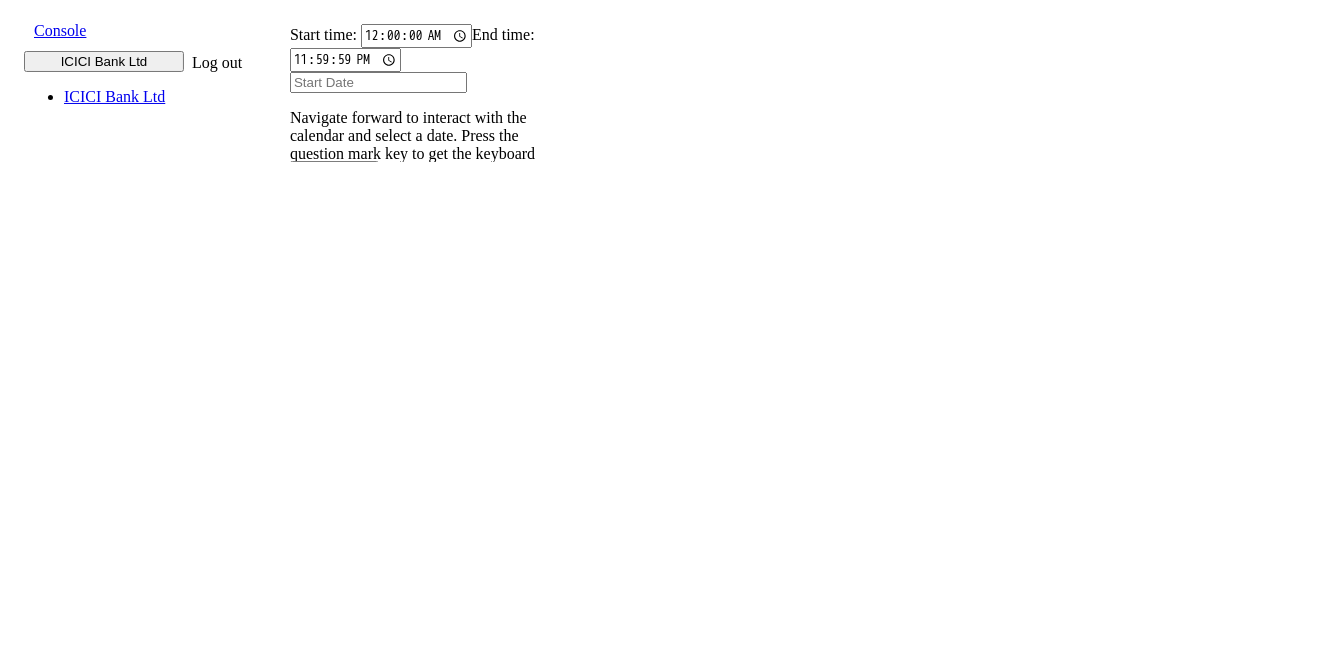 scroll, scrollTop: 0, scrollLeft: 0, axis: both 